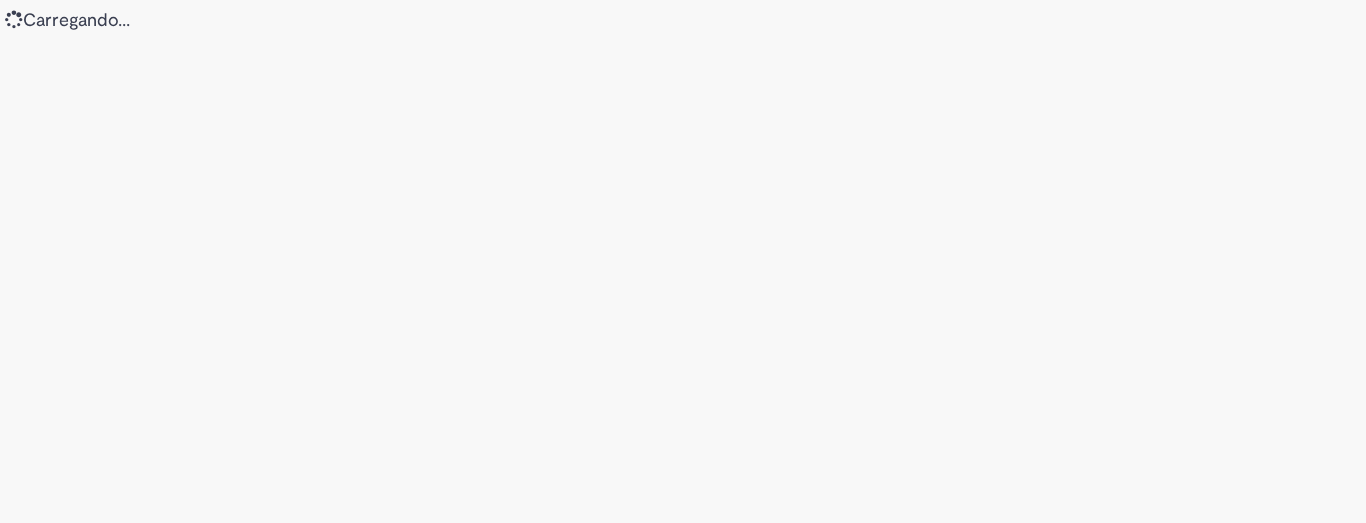 scroll, scrollTop: 0, scrollLeft: 0, axis: both 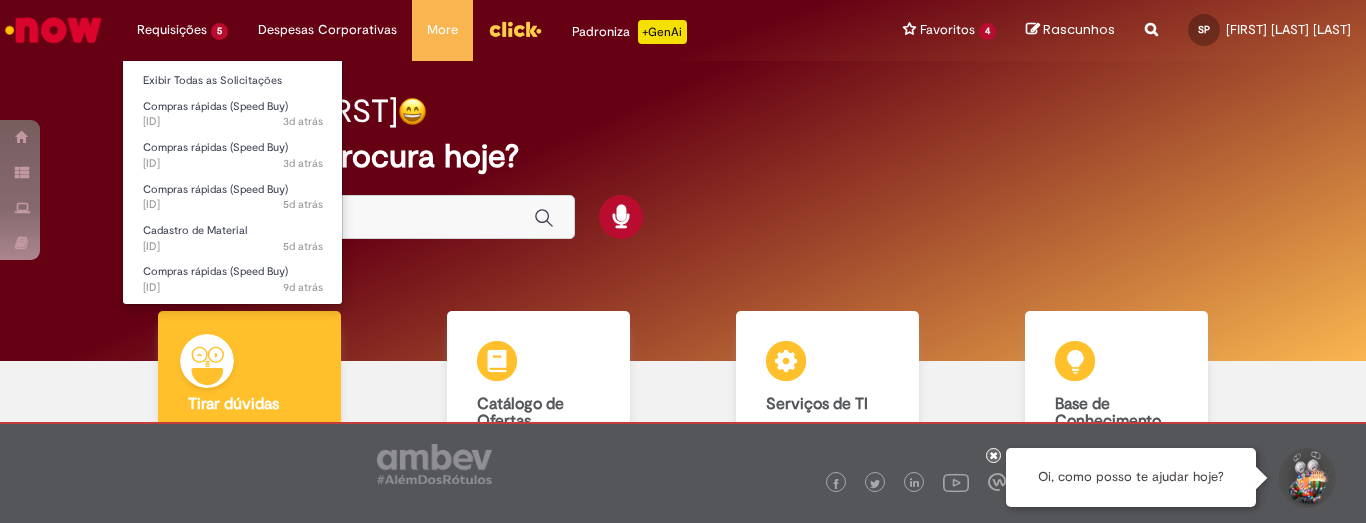 click on "Requisições   5
Exibir Todas as Solicitações
Compras rápidas (Speed Buy)
3d atrás 3 dias atrás  [ID]
Compras rápidas (Speed Buy)
3d atrás 3 dias atrás  [ID]
Compras rápidas (Speed Buy)
5d atrás 5 dias atrás  [ID]
Cadastro de Material
5d atrás 5 dias atrás  [ID]
Compras rápidas (Speed Buy)
9d atrás 9 dias atrás  [ID]" at bounding box center [182, 30] 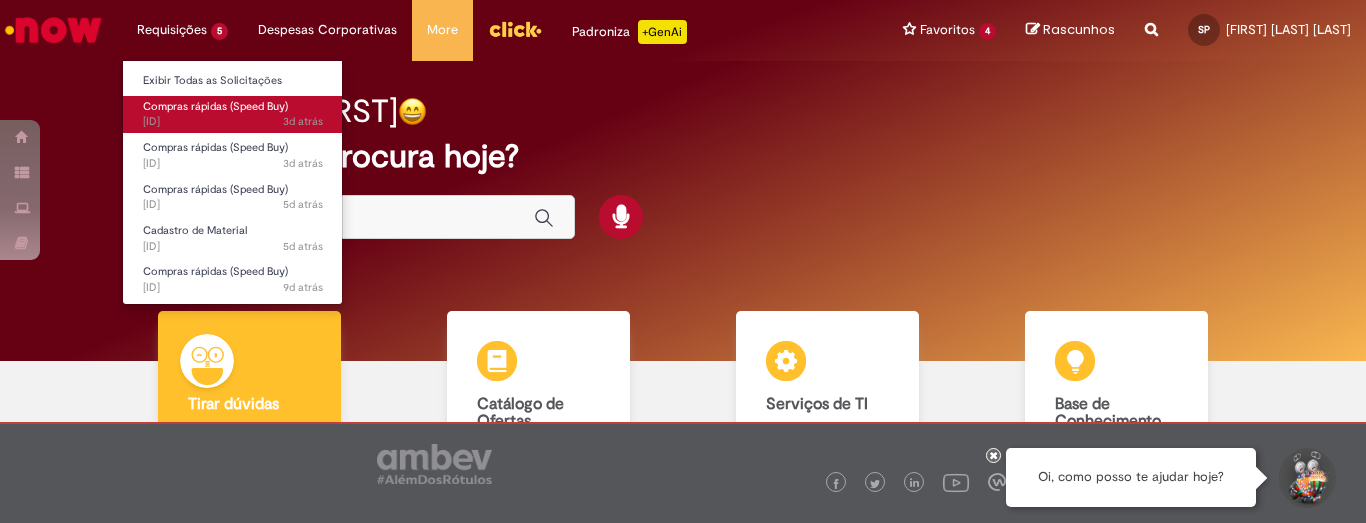 click on "Compras rápidas (Speed Buy)" at bounding box center [215, 106] 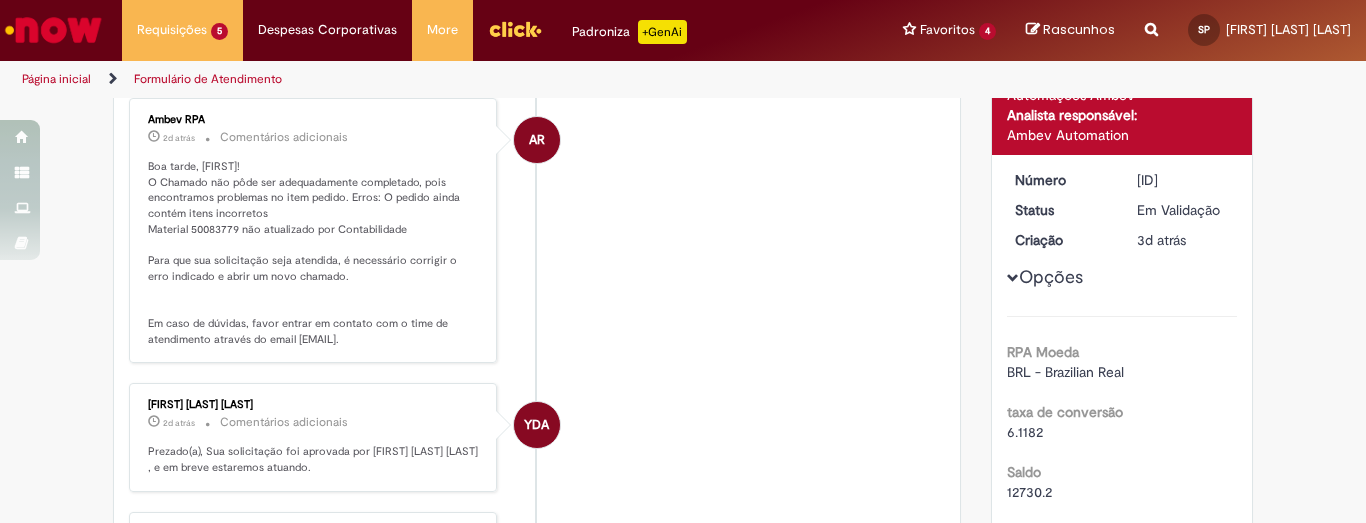 scroll, scrollTop: 0, scrollLeft: 0, axis: both 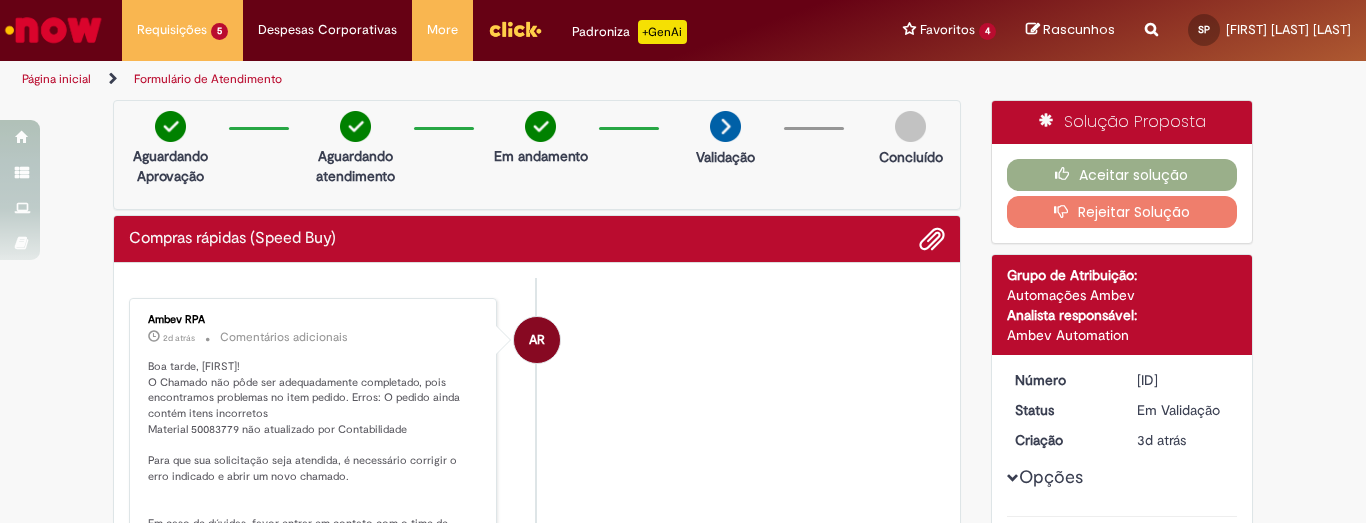 click on "Rejeitar Solução" at bounding box center [1122, 212] 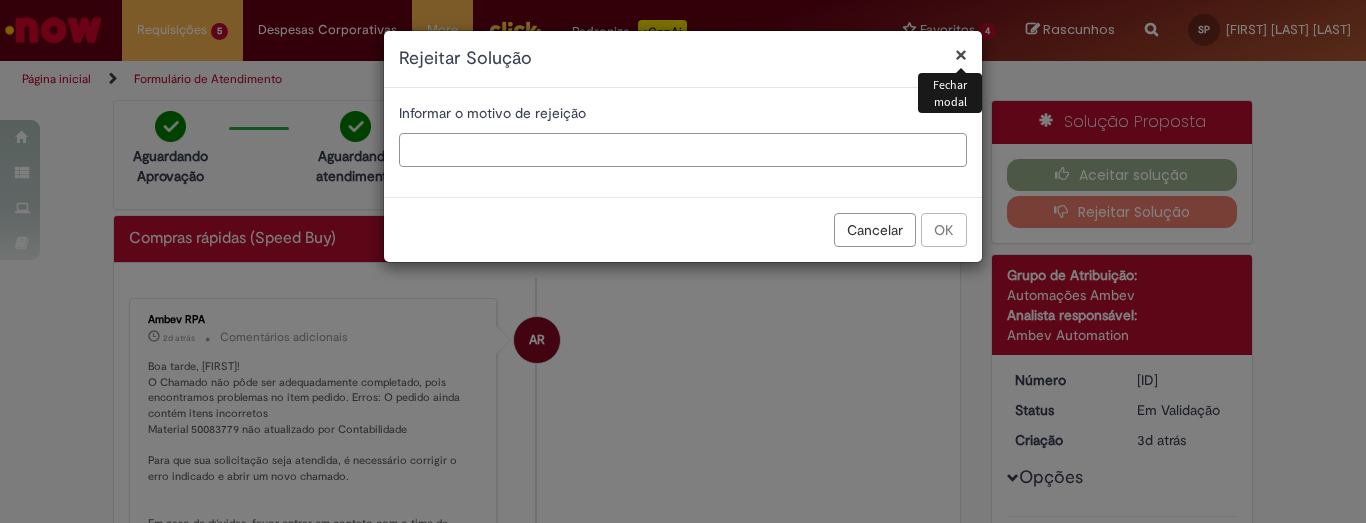 click at bounding box center [683, 150] 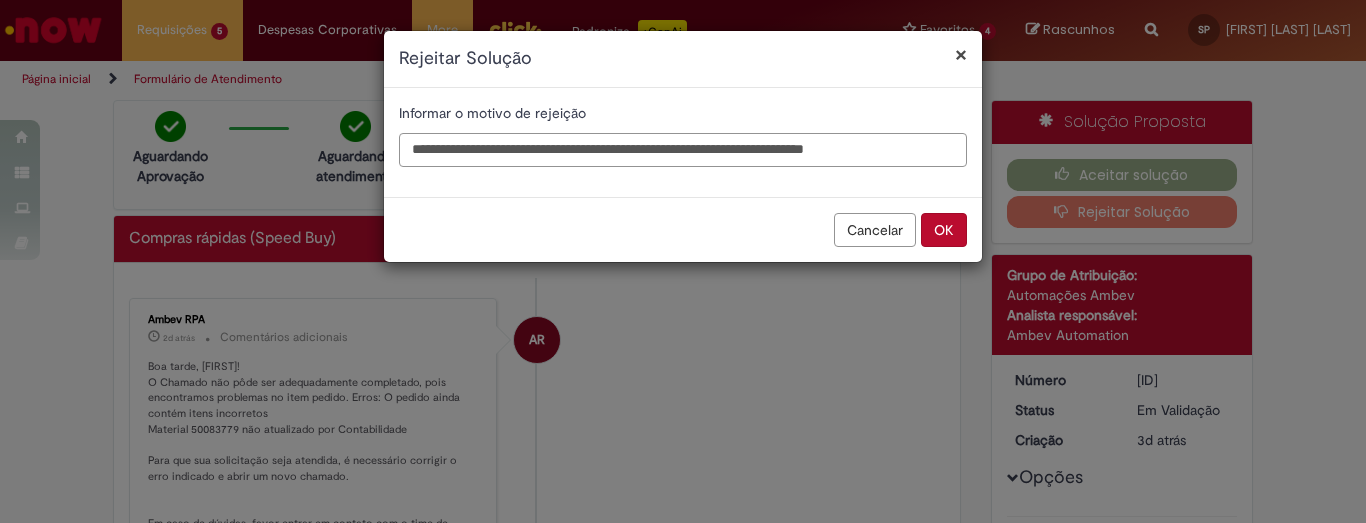 click on "**********" at bounding box center (683, 150) 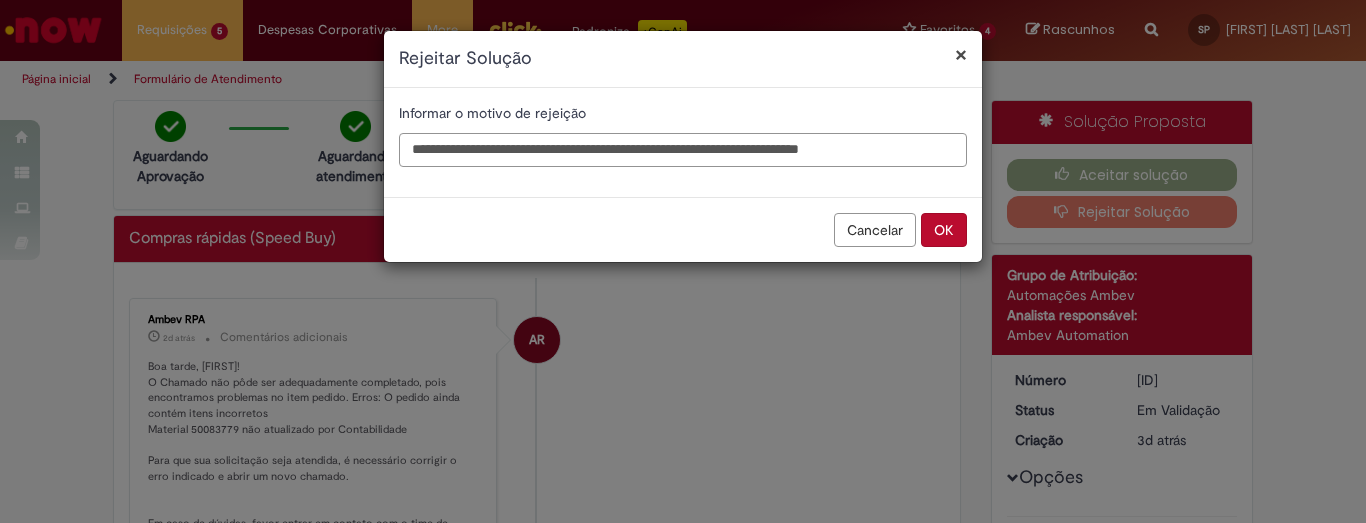 click on "**********" at bounding box center [683, 150] 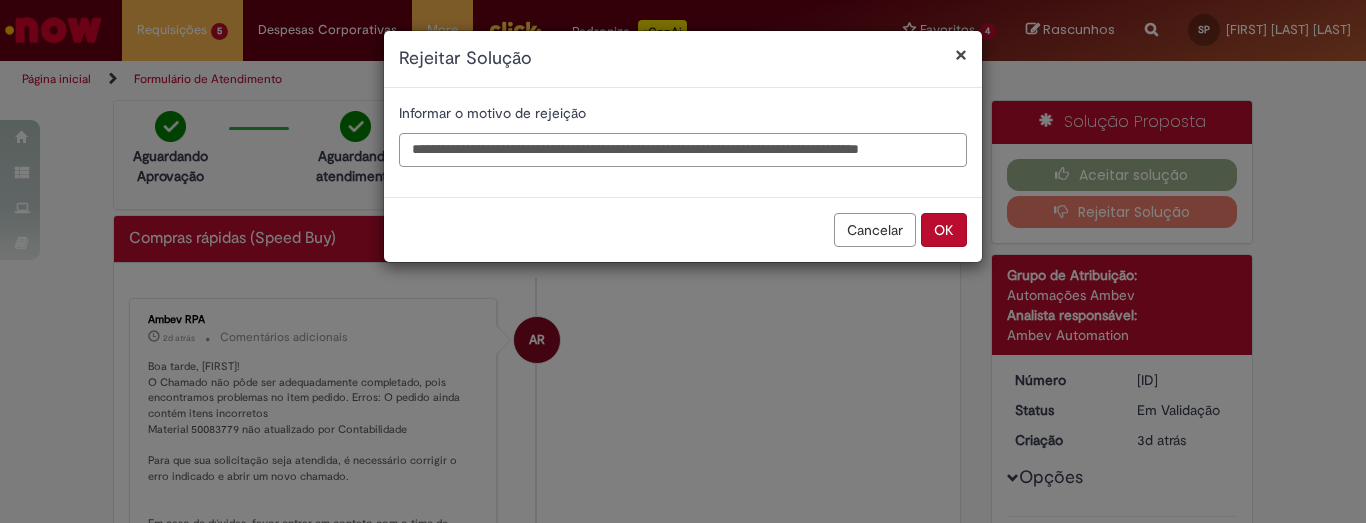 scroll, scrollTop: 0, scrollLeft: 52, axis: horizontal 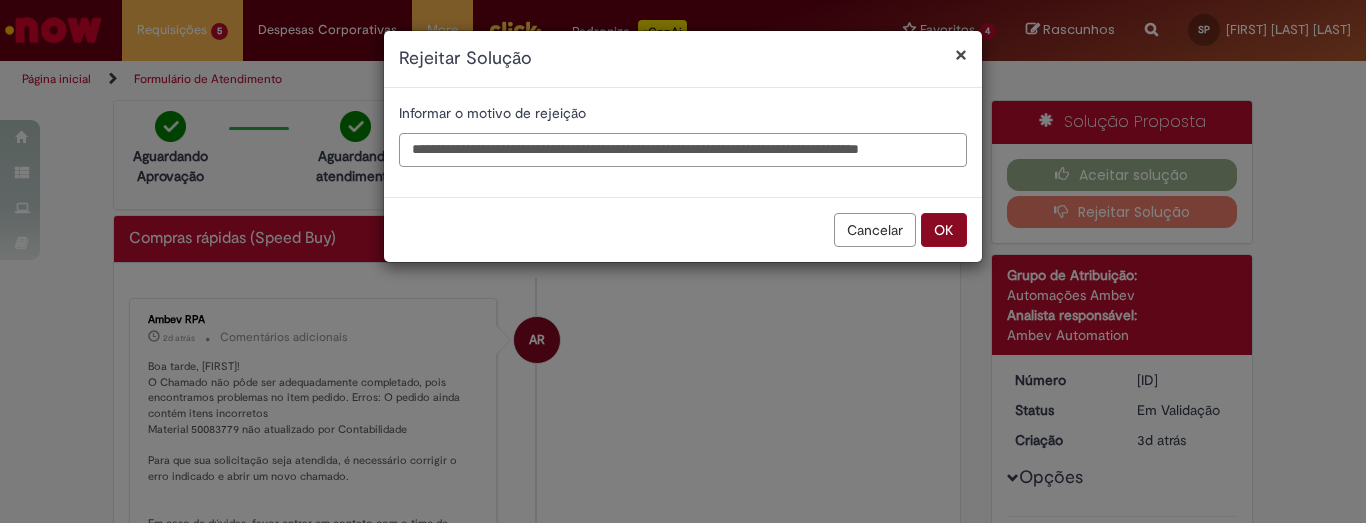 type on "**********" 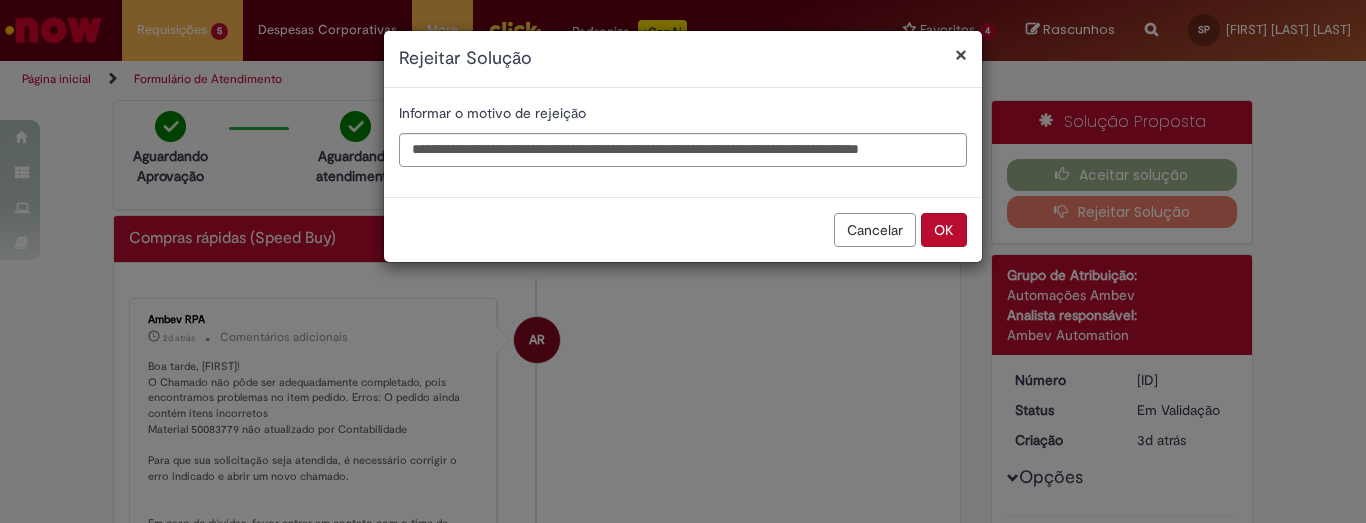 click on "OK" at bounding box center (944, 230) 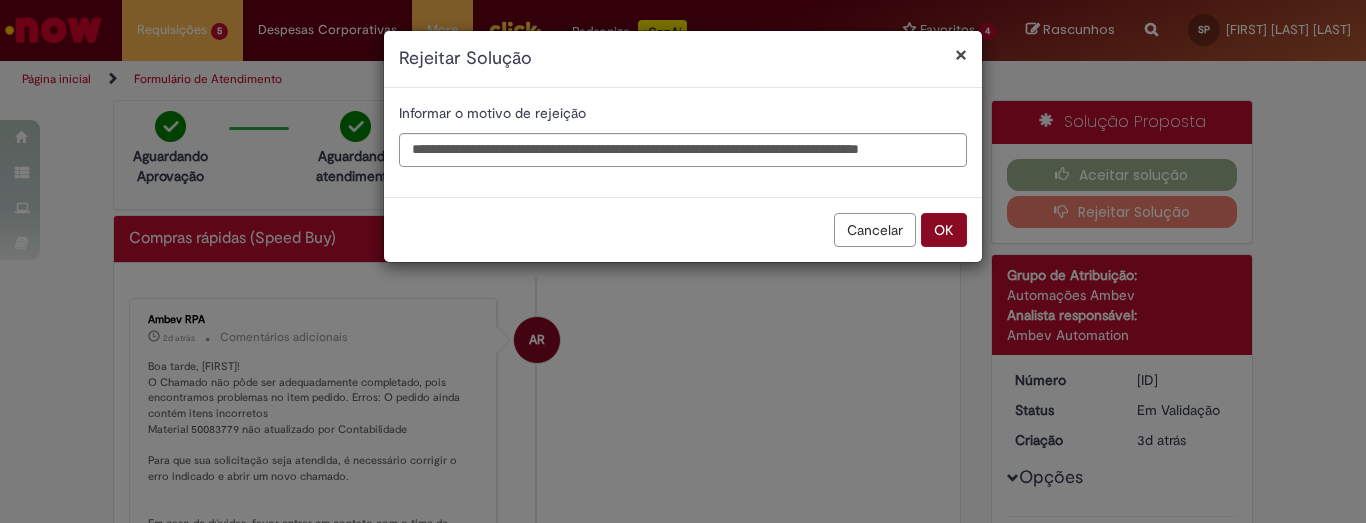 scroll, scrollTop: 0, scrollLeft: 0, axis: both 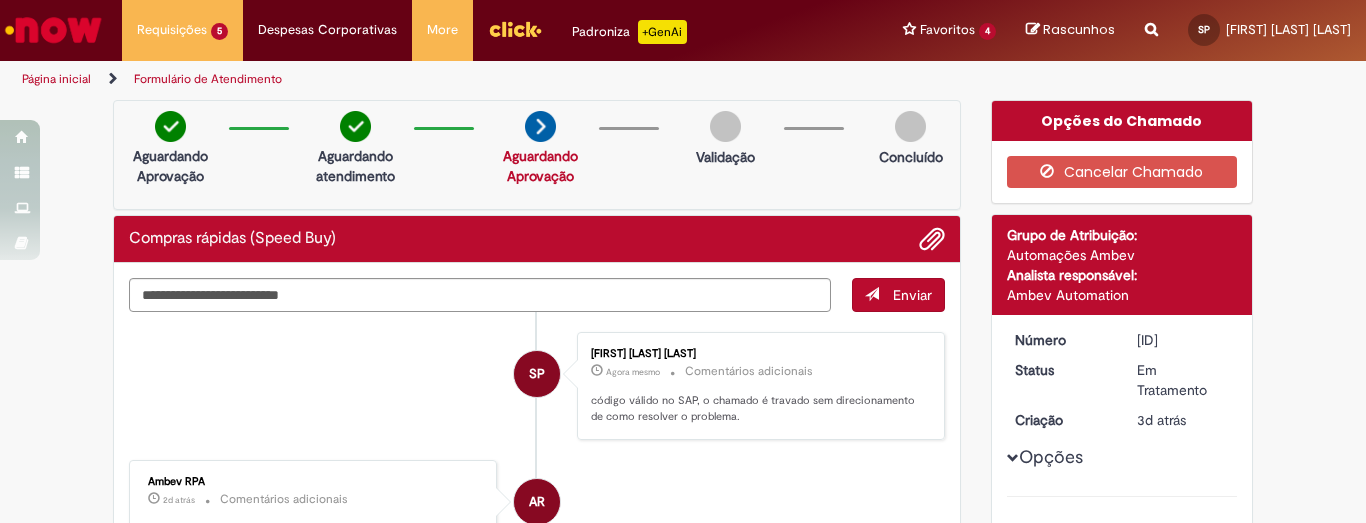 click at bounding box center (540, 126) 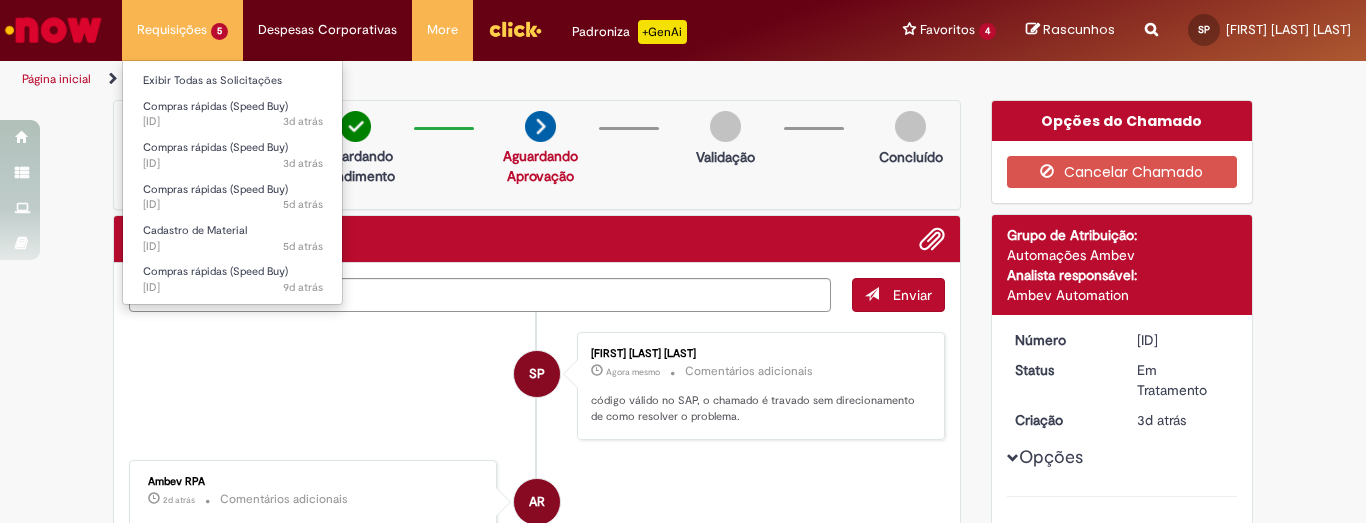 click on "Requisições   5
Exibir Todas as Solicitações
Compras rápidas (Speed Buy)
3d atrás 3 dias atrás  R13268438
Compras rápidas (Speed Buy)
3d atrás 3 dias atrás  R13268027
Compras rápidas (Speed Buy)
5d atrás 5 dias atrás  R13249447
Cadastro de Material
5d atrás 5 dias atrás  R13249355
Compras rápidas (Speed Buy)
9d atrás 9 dias atrás  R13238791" at bounding box center (182, 30) 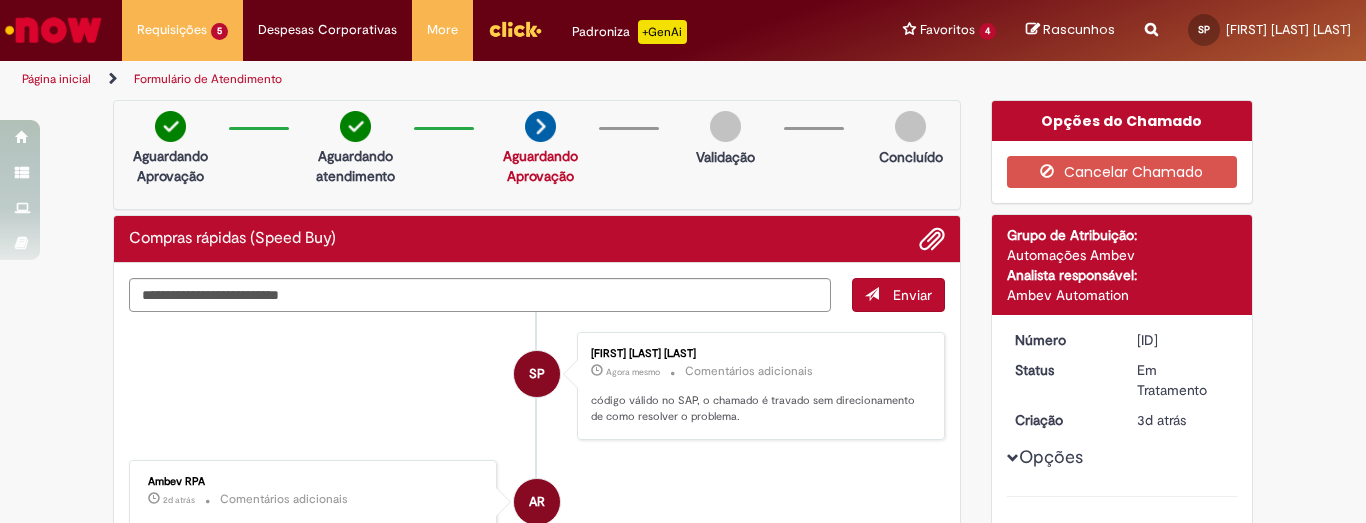 click at bounding box center (53, 30) 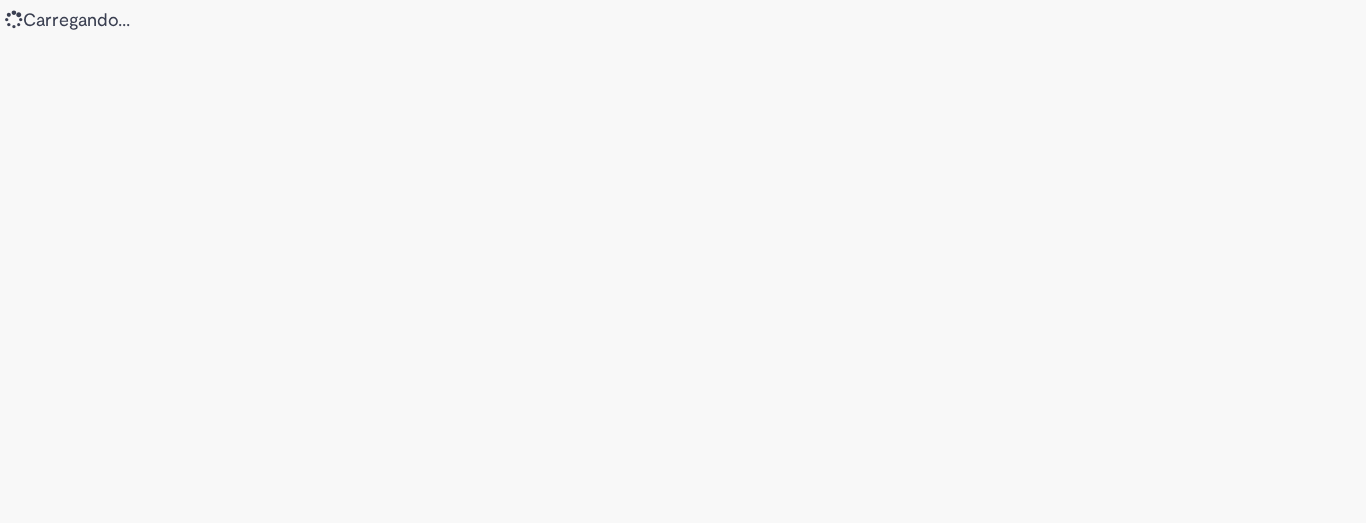 scroll, scrollTop: 0, scrollLeft: 0, axis: both 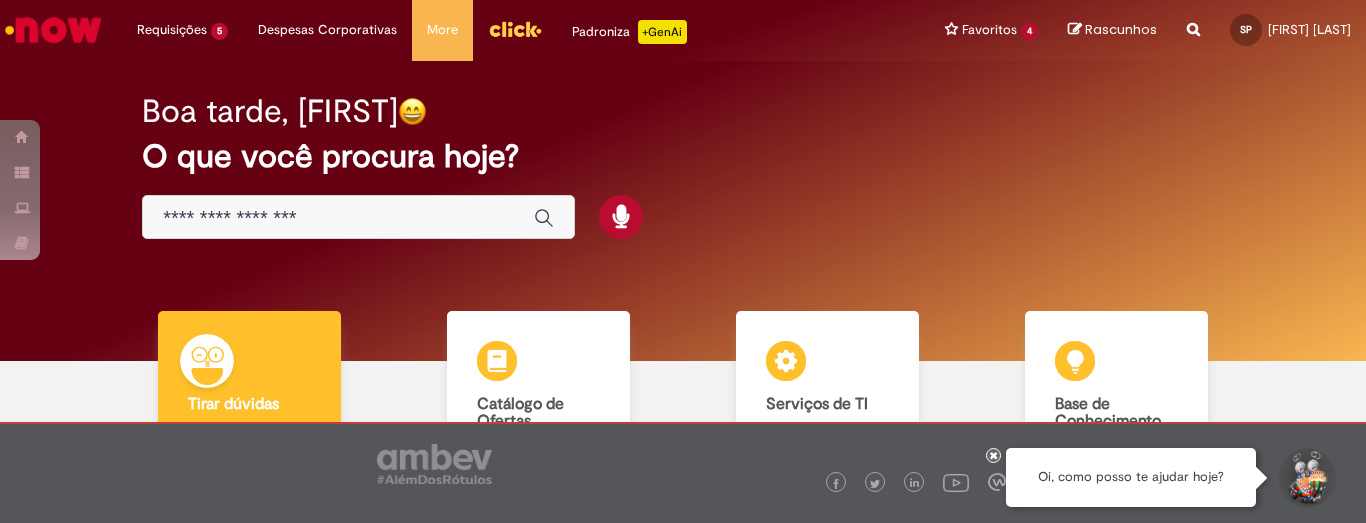 click on "Boa tarde, [FIRST]
O que você procura hoje?" at bounding box center (683, 167) 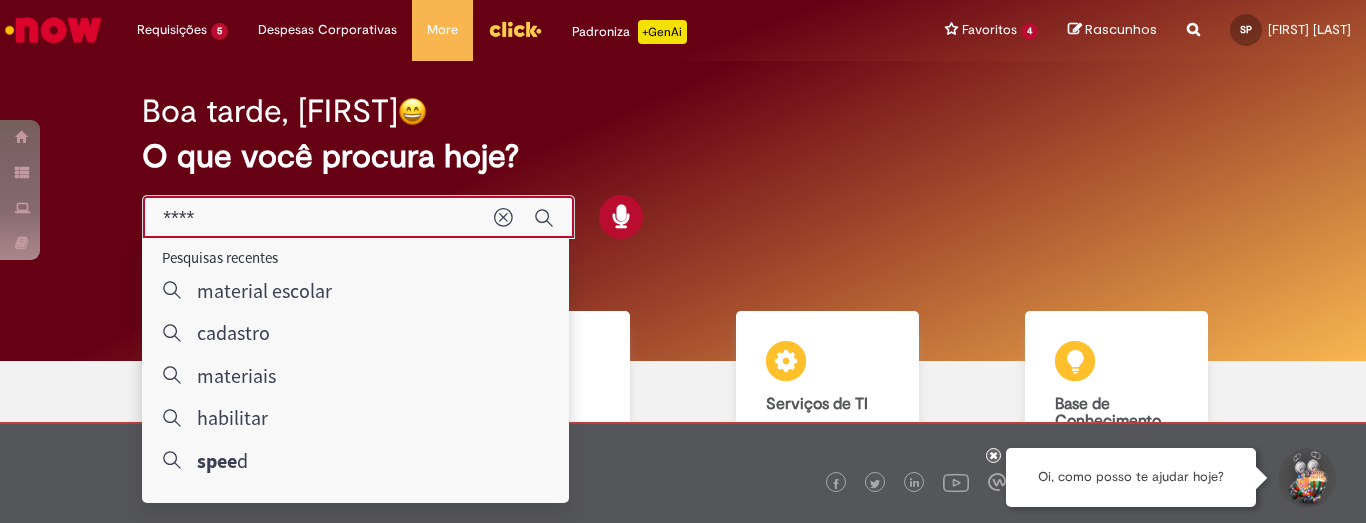 type on "*****" 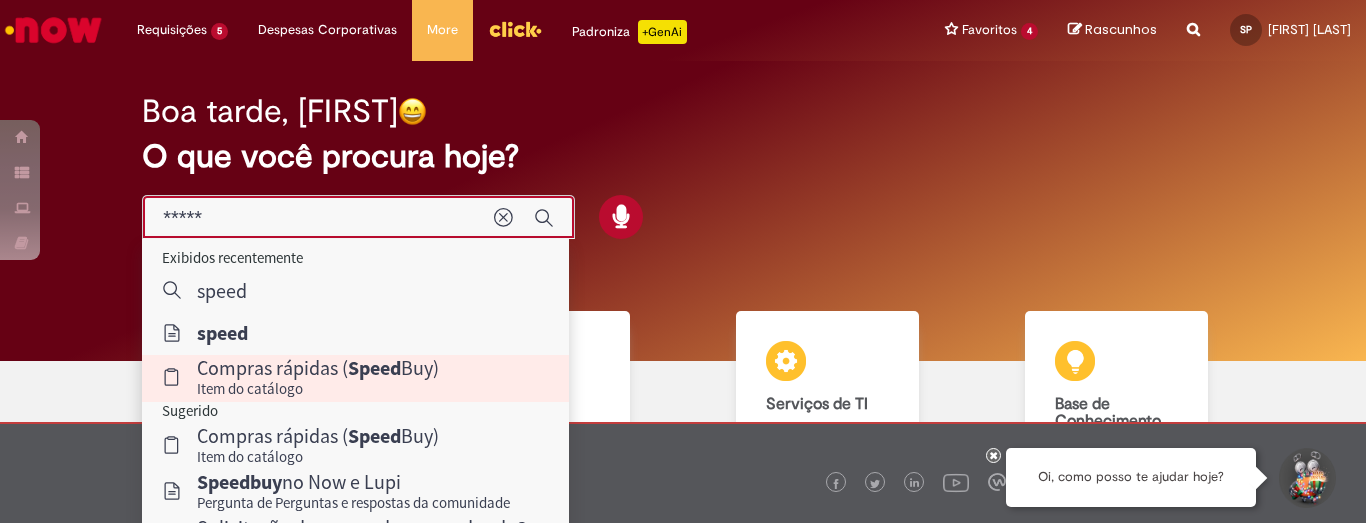 click on "Compras rápidas ( Speed  Buy)" at bounding box center [318, 367] 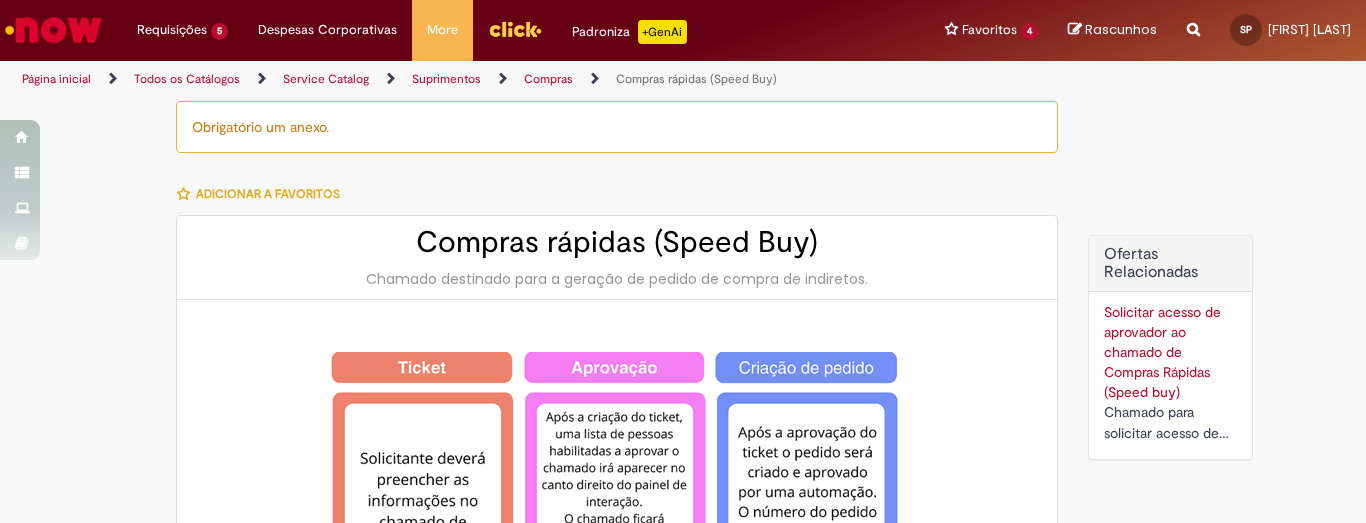 type on "********" 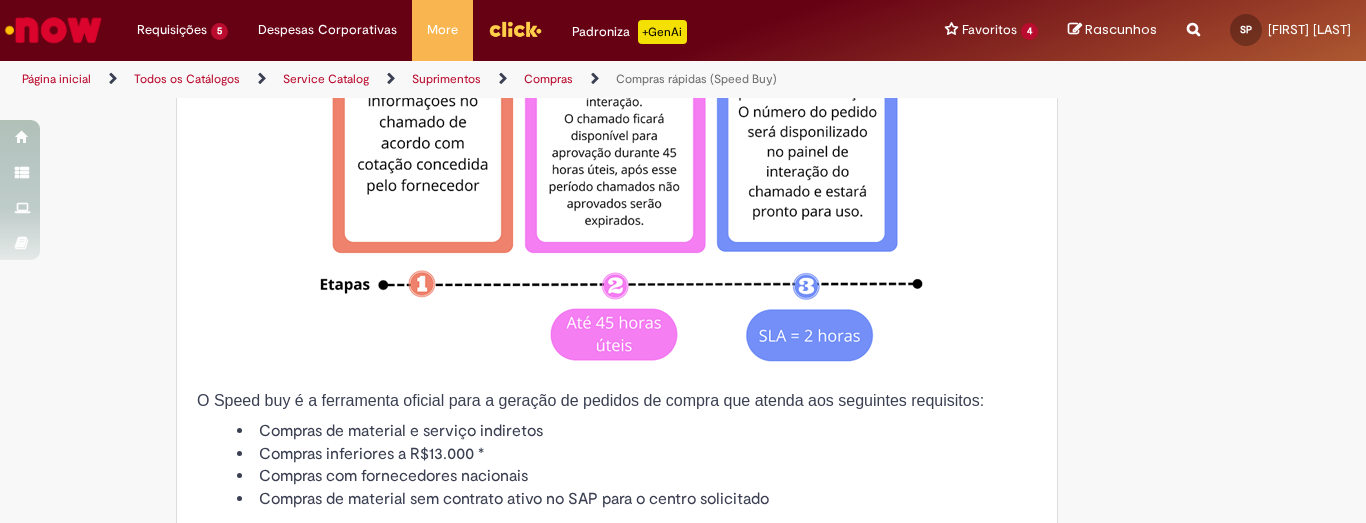 type on "**********" 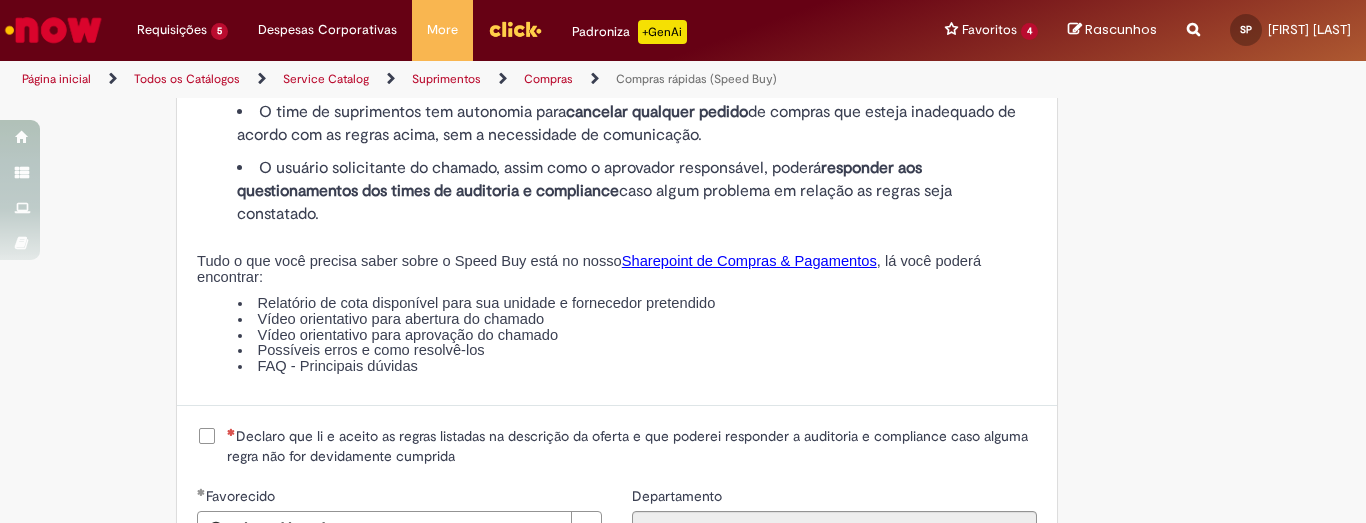 scroll, scrollTop: 2500, scrollLeft: 0, axis: vertical 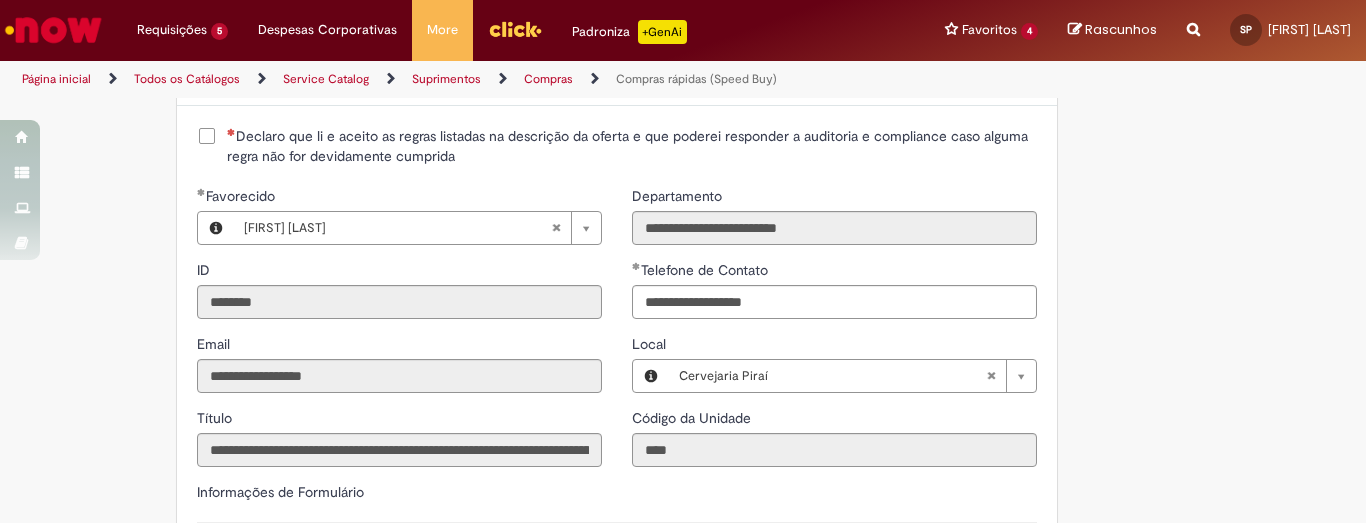 click on "Declaro que li e aceito as regras listadas na descrição da oferta e que poderei responder a auditoria e compliance caso alguma regra não for devidamente cumprida" at bounding box center (632, 146) 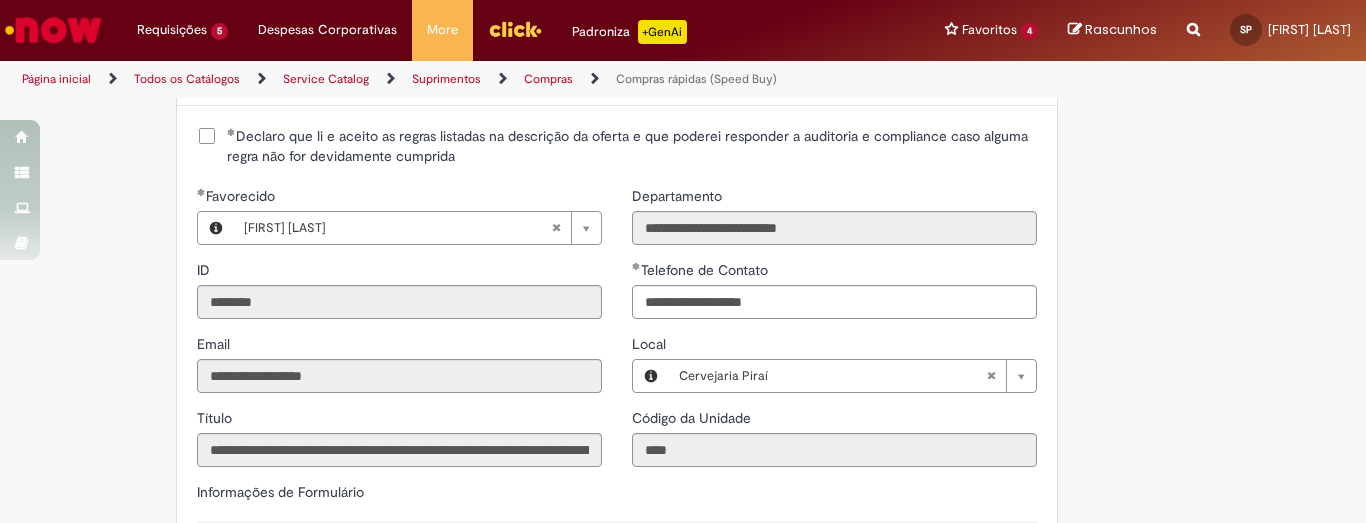 scroll, scrollTop: 2800, scrollLeft: 0, axis: vertical 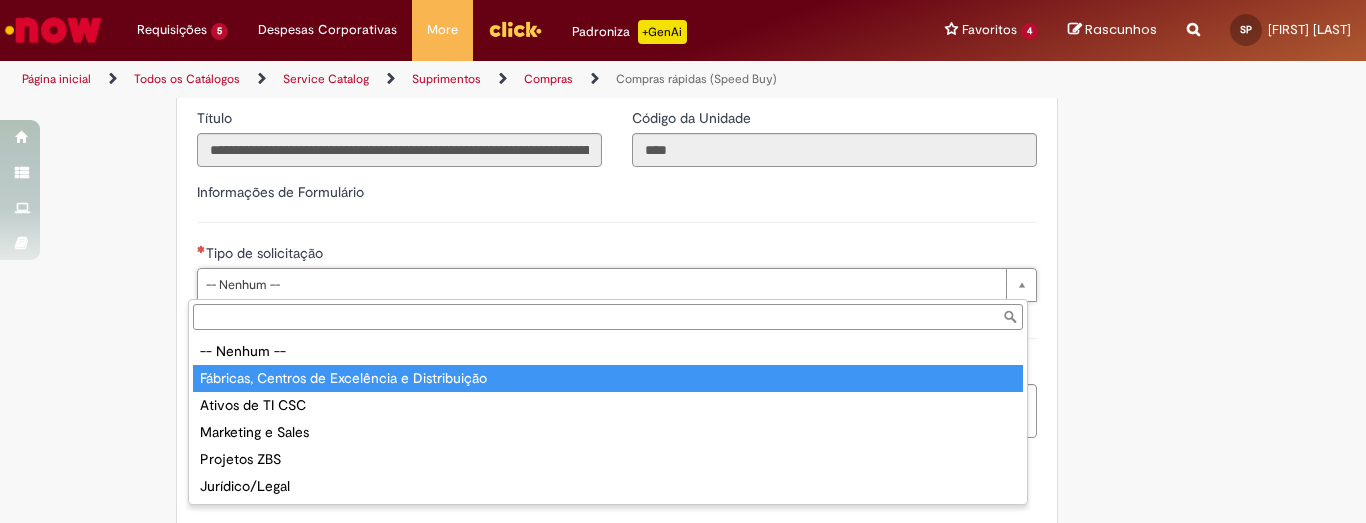 type on "**********" 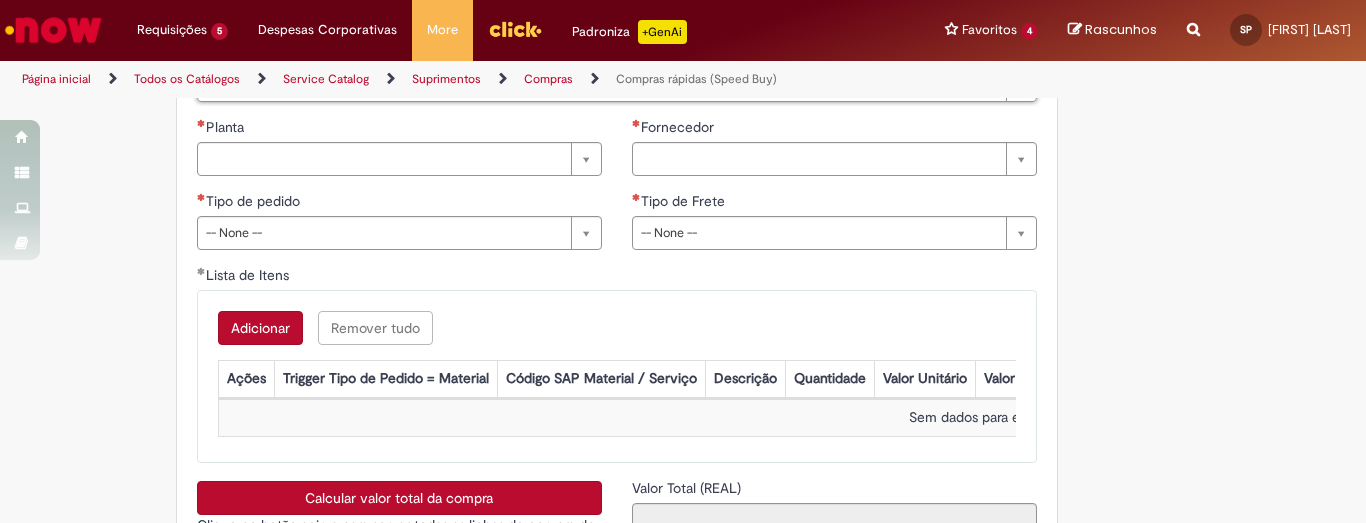 scroll, scrollTop: 2900, scrollLeft: 0, axis: vertical 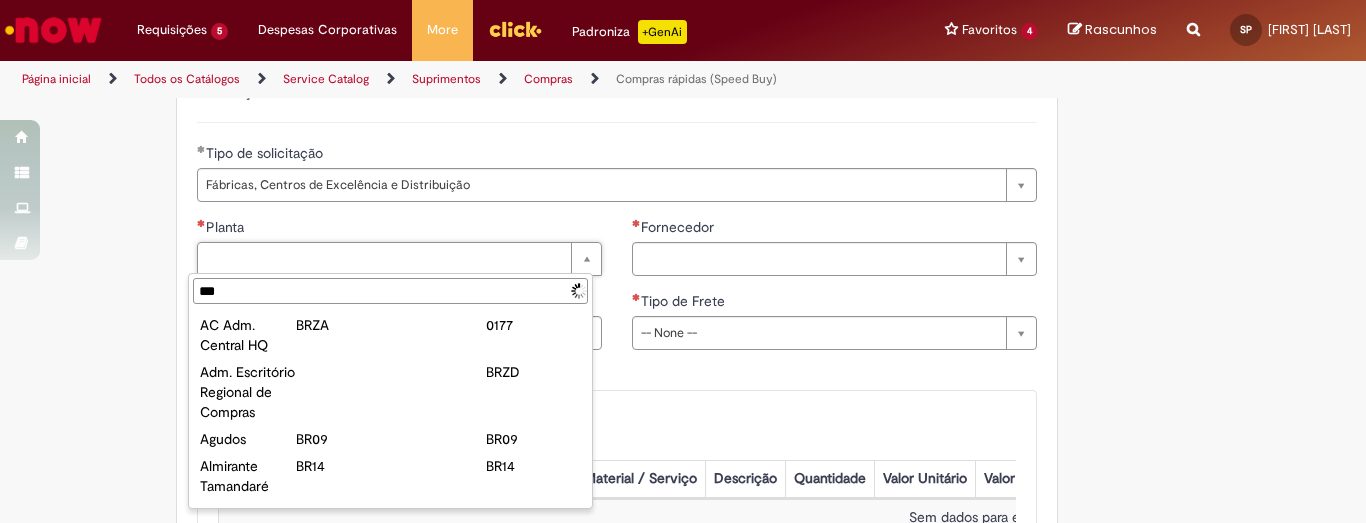 type on "****" 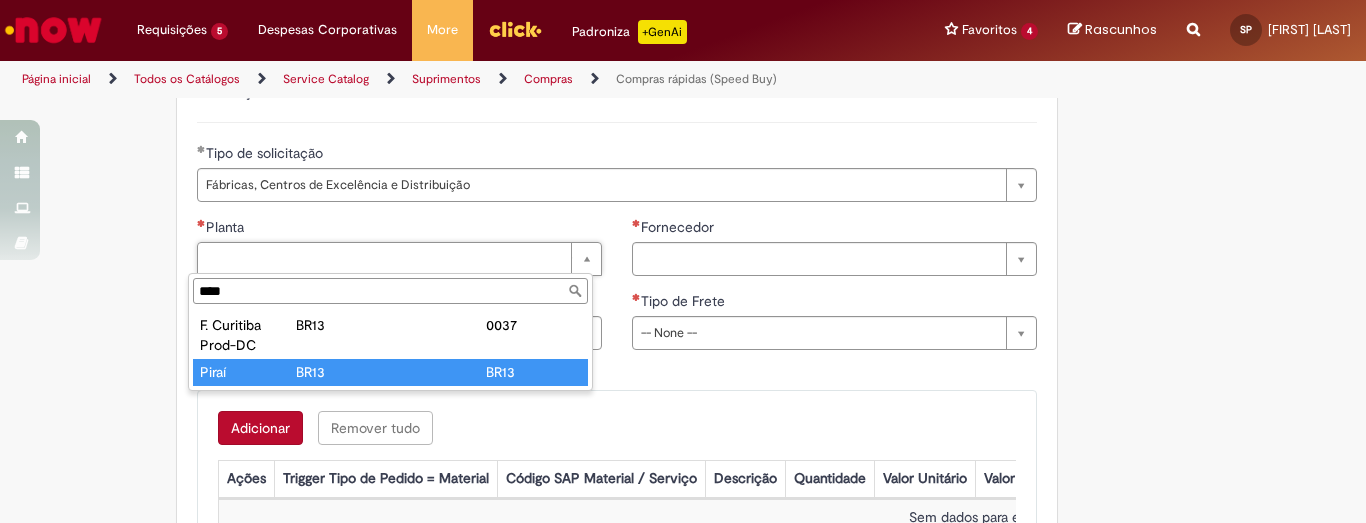 type on "*****" 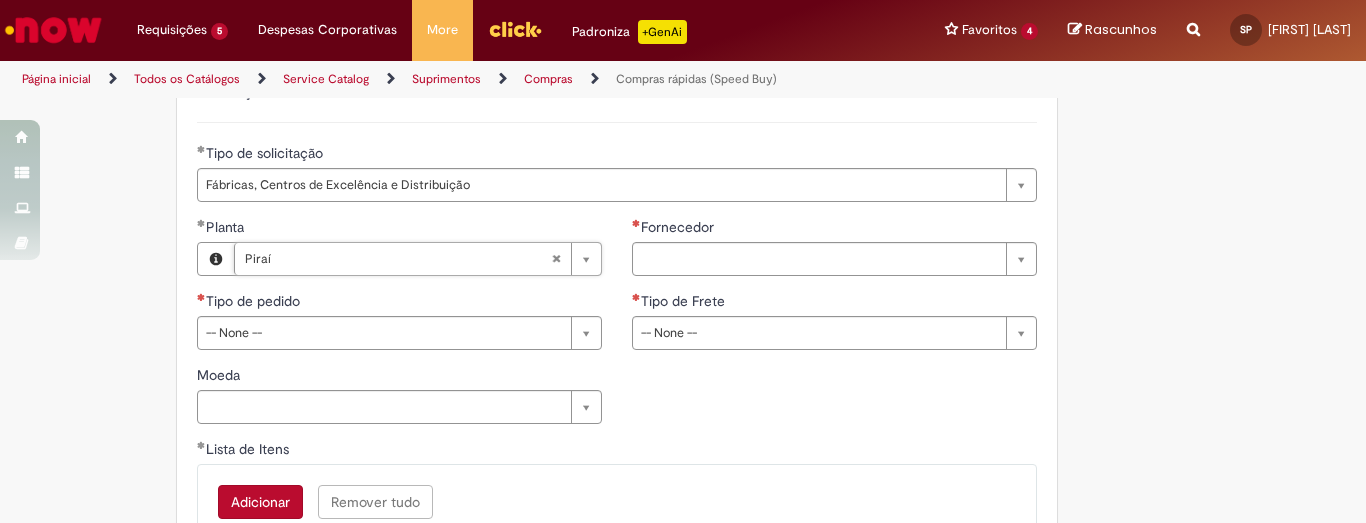type on "**********" 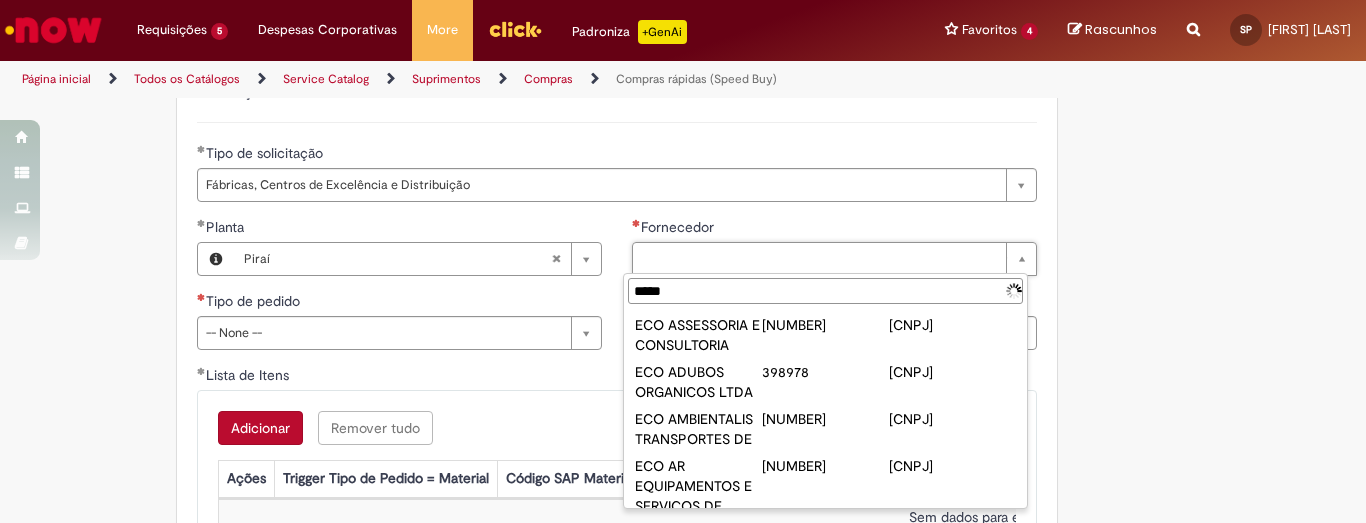 type on "******" 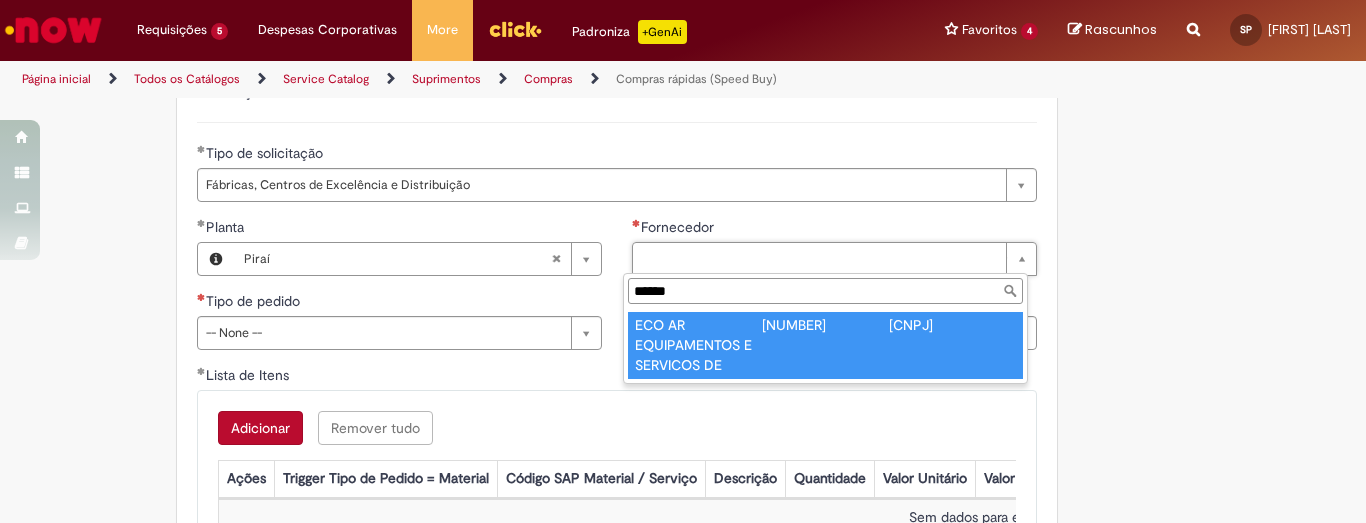type on "**********" 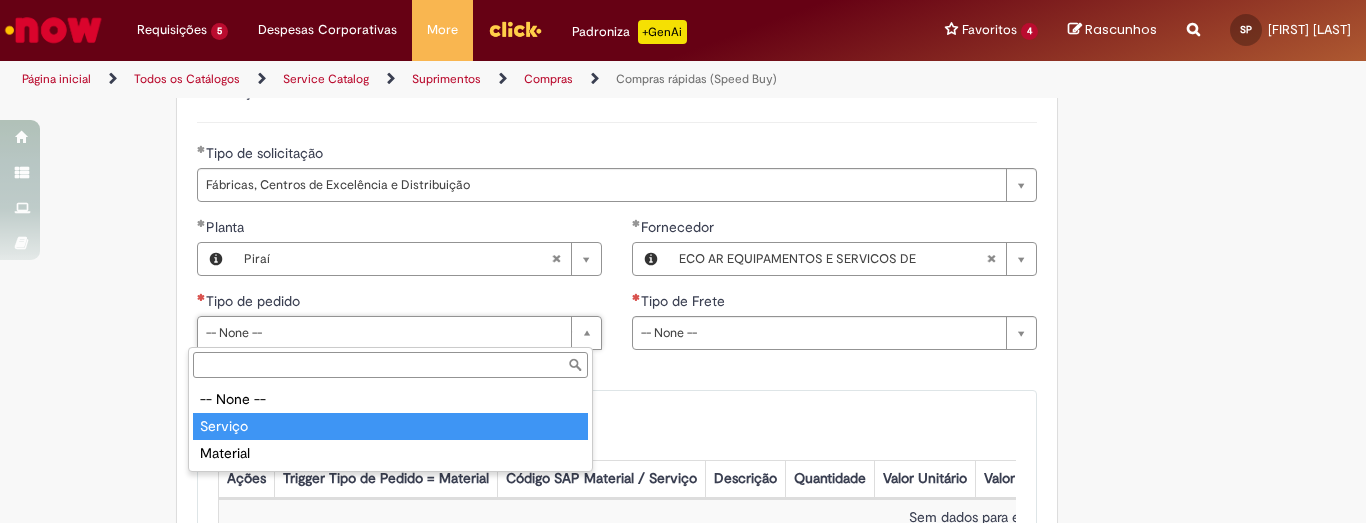 type on "*******" 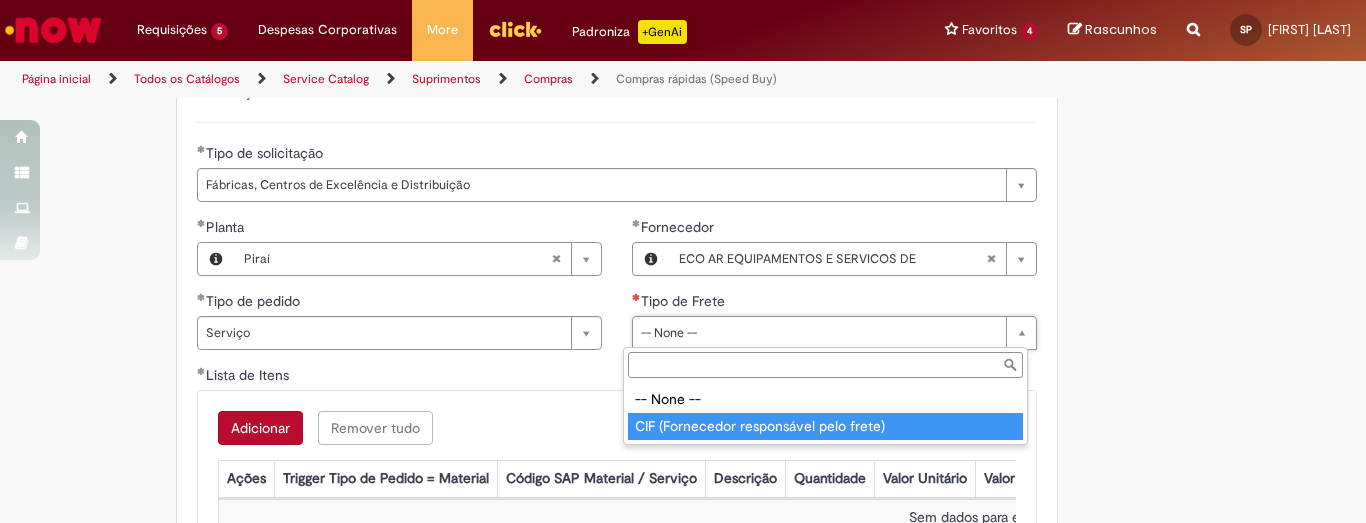 type on "**********" 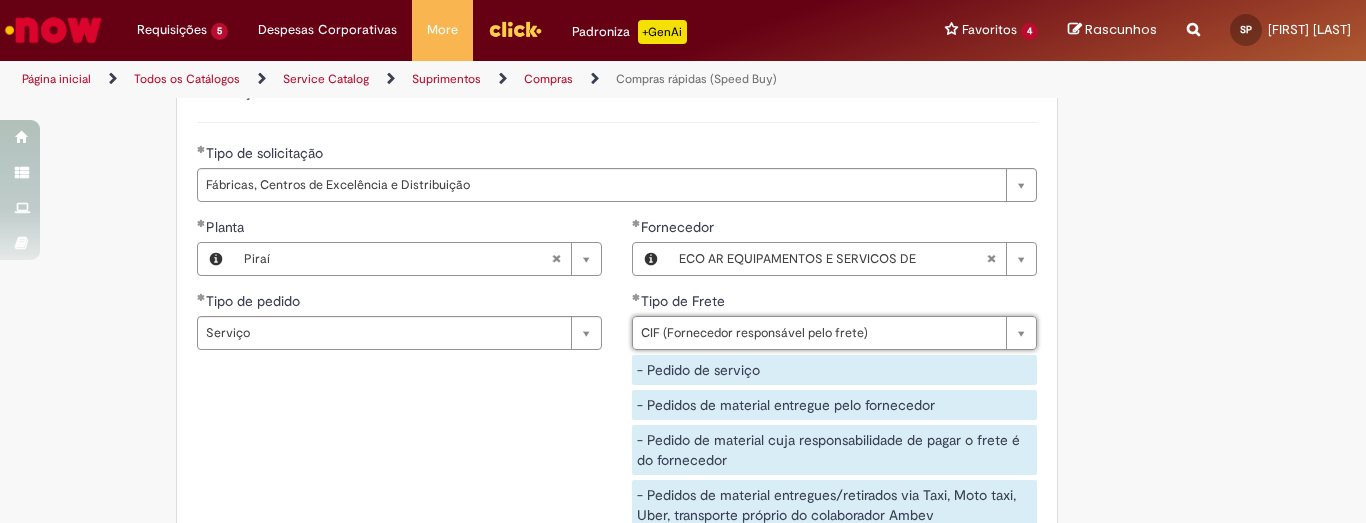 scroll, scrollTop: 3100, scrollLeft: 0, axis: vertical 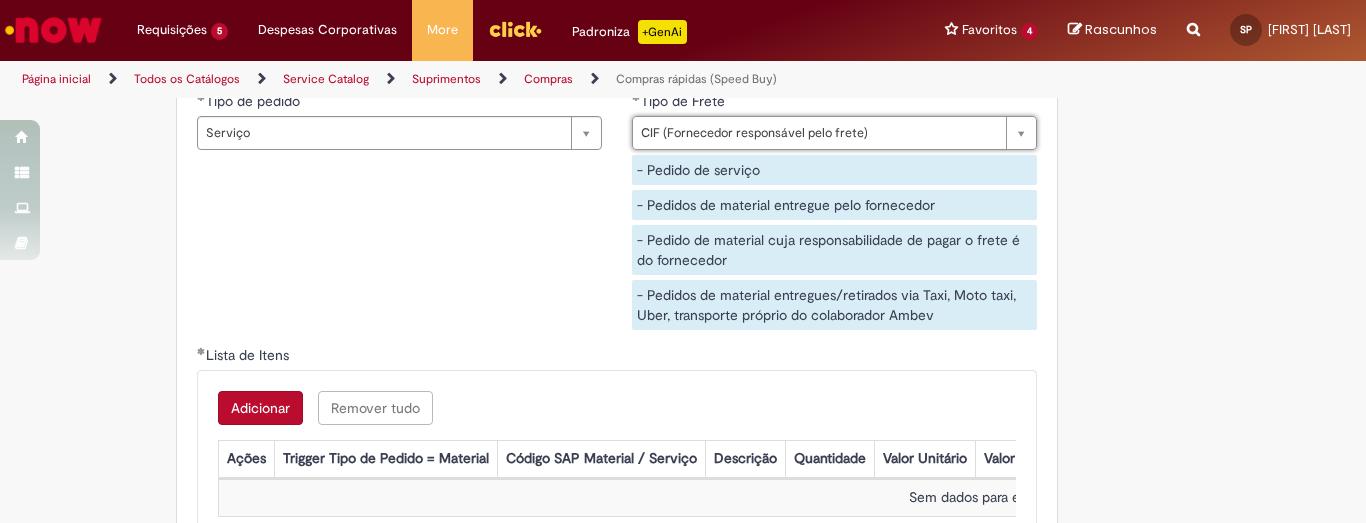 click on "Adicionar" at bounding box center [260, 408] 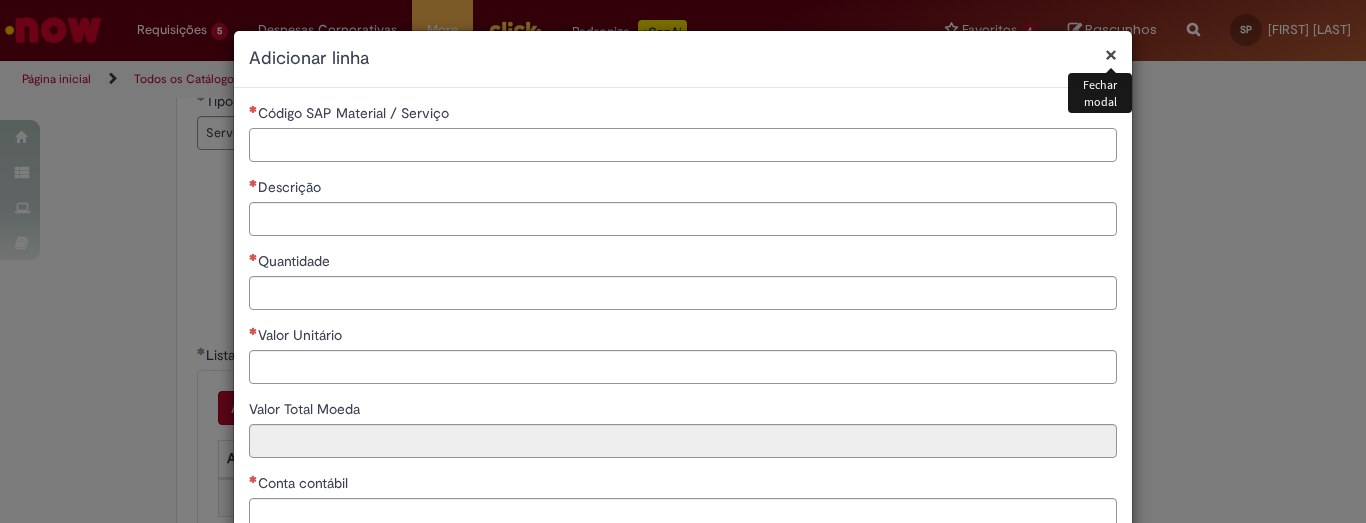 click on "Código SAP Material / Serviço" at bounding box center (683, 145) 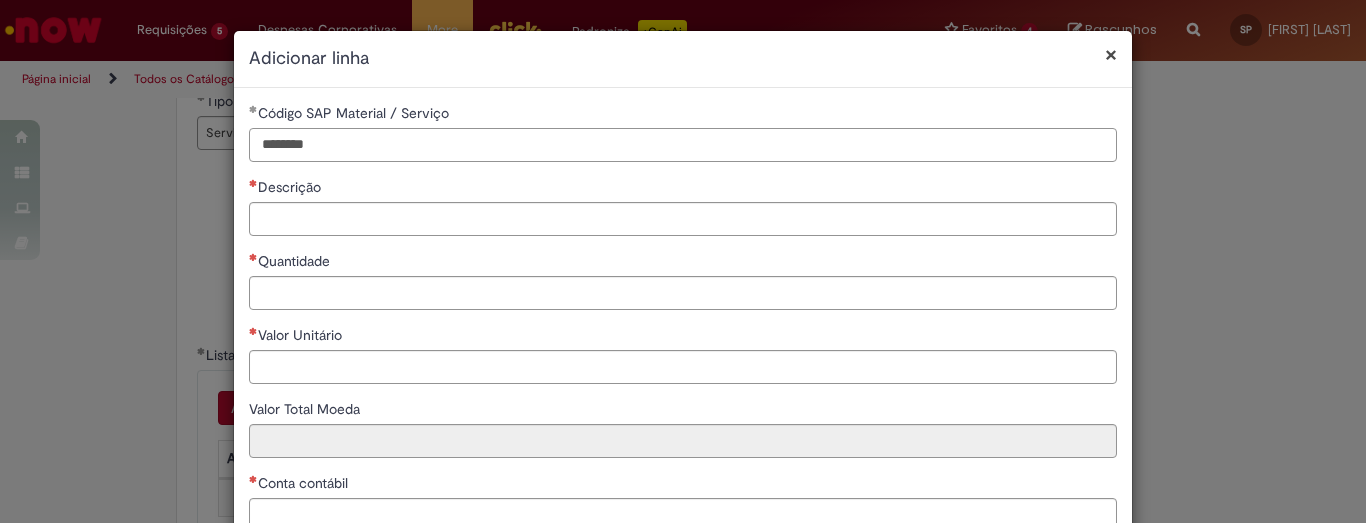 type on "********" 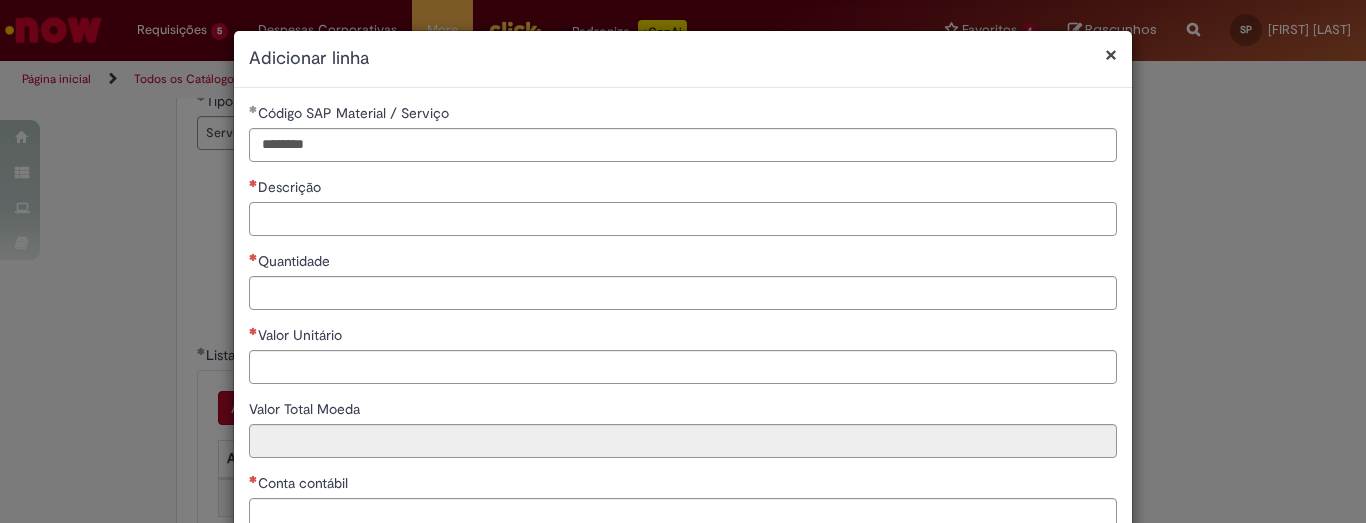 click on "Descrição" at bounding box center [683, 219] 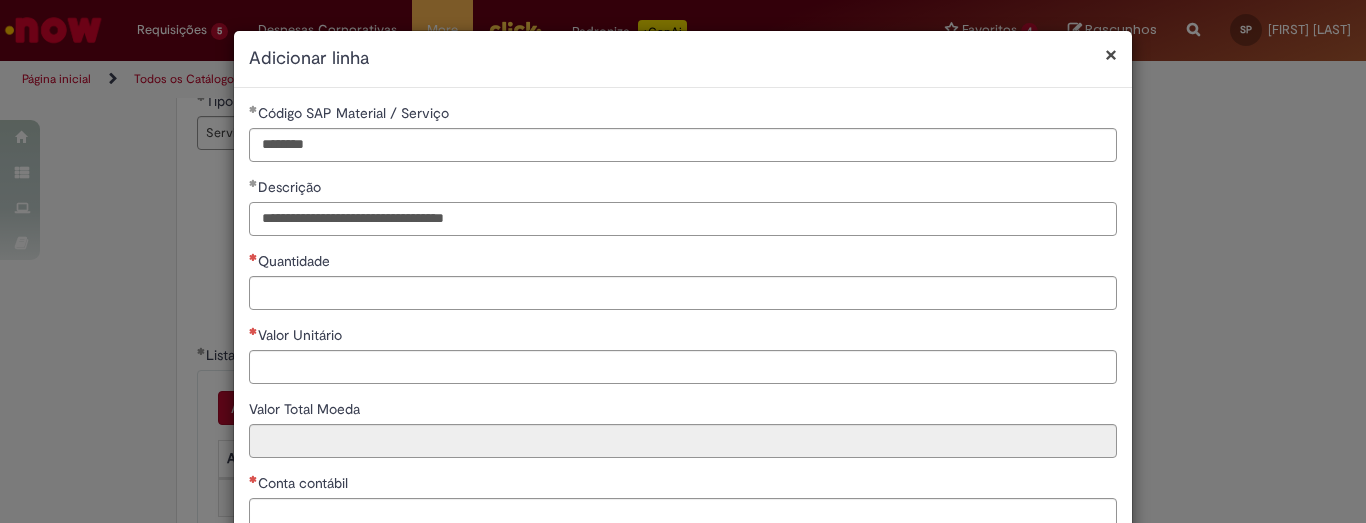 type on "**********" 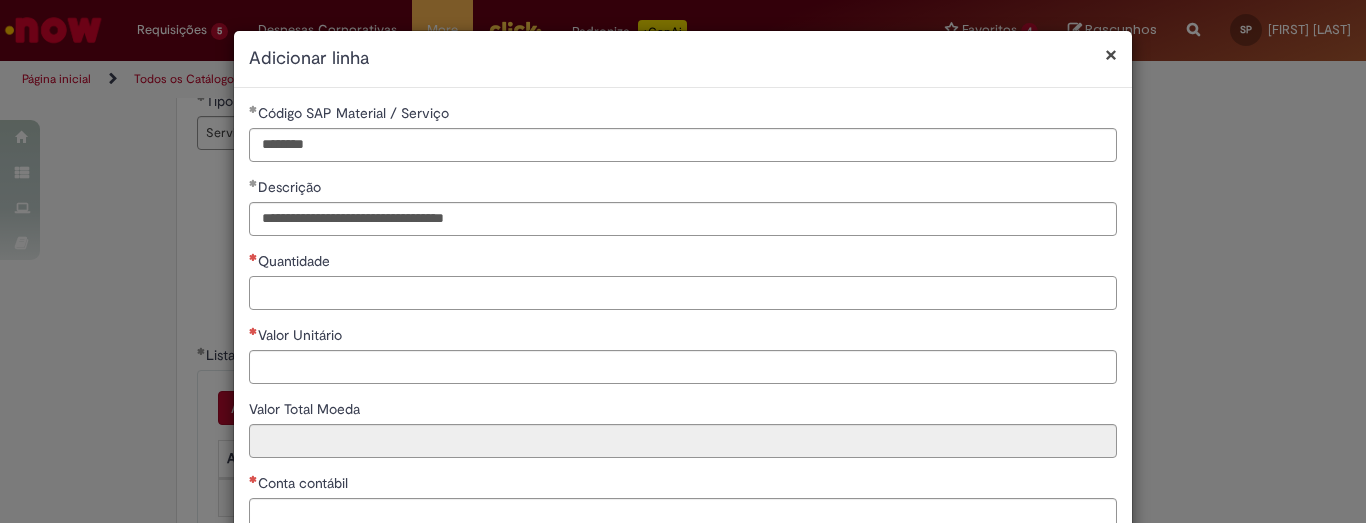 click on "Quantidade" at bounding box center (683, 293) 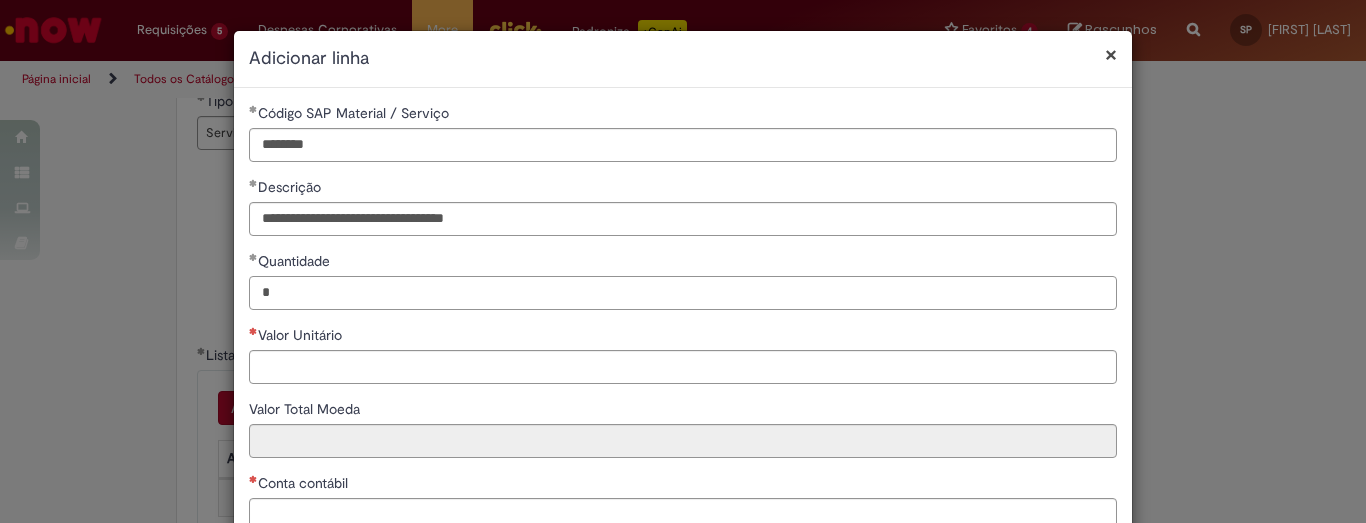 type on "*" 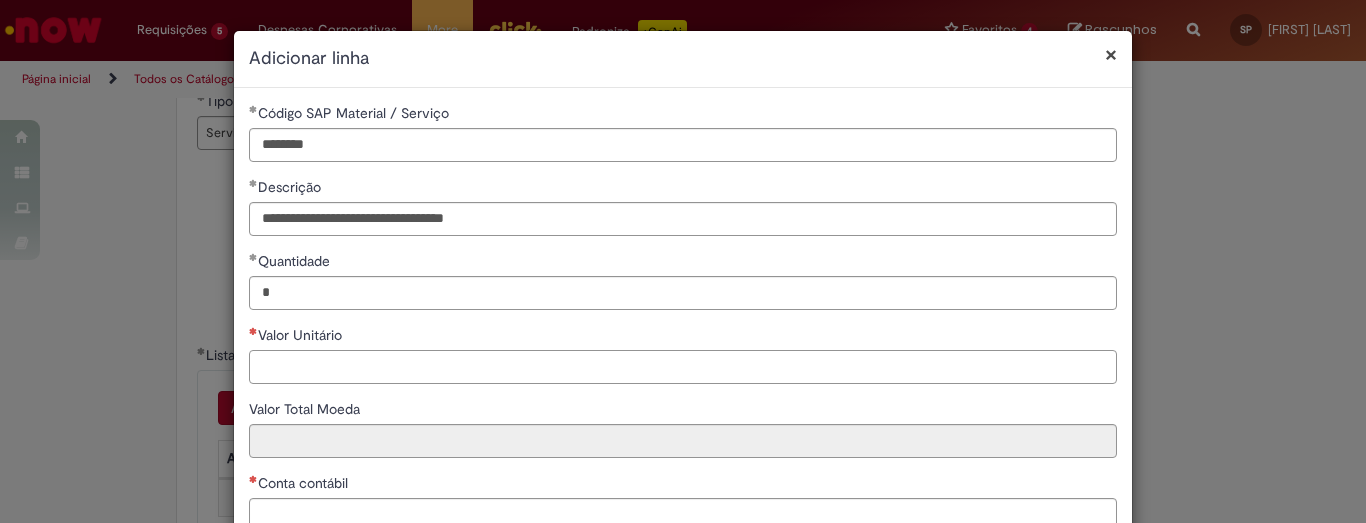click on "Valor Unitário" at bounding box center (683, 367) 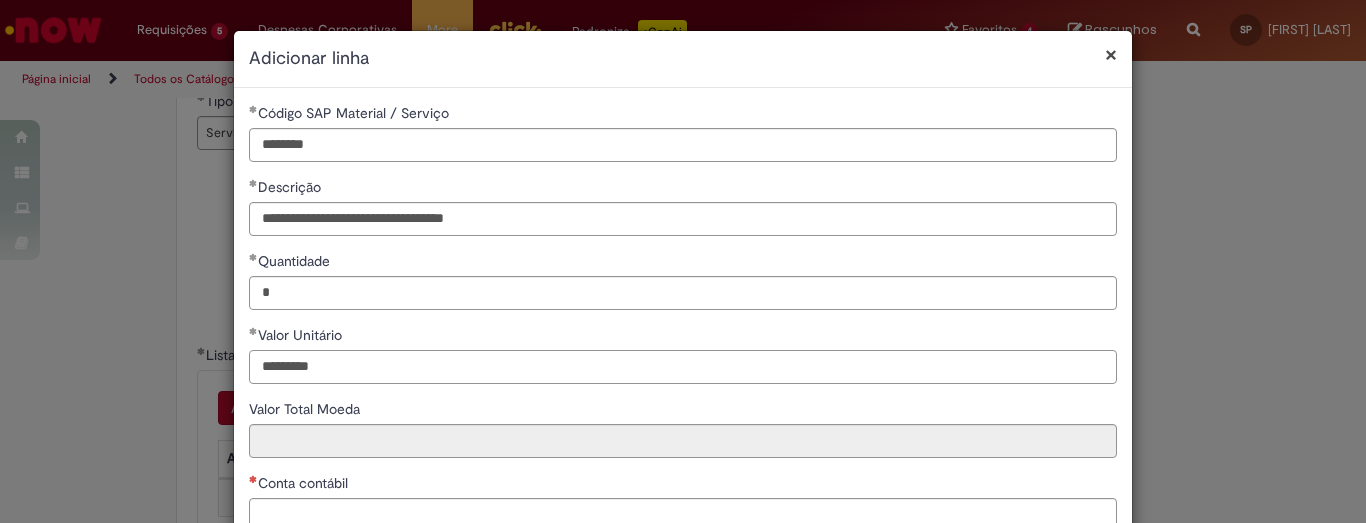 type on "*********" 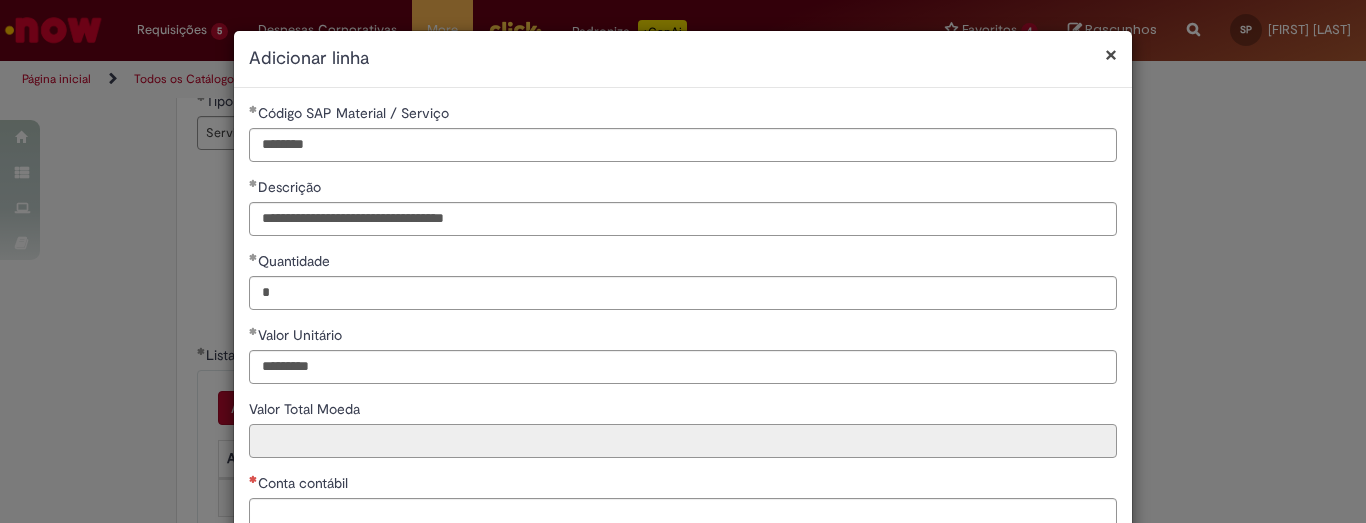 type on "*********" 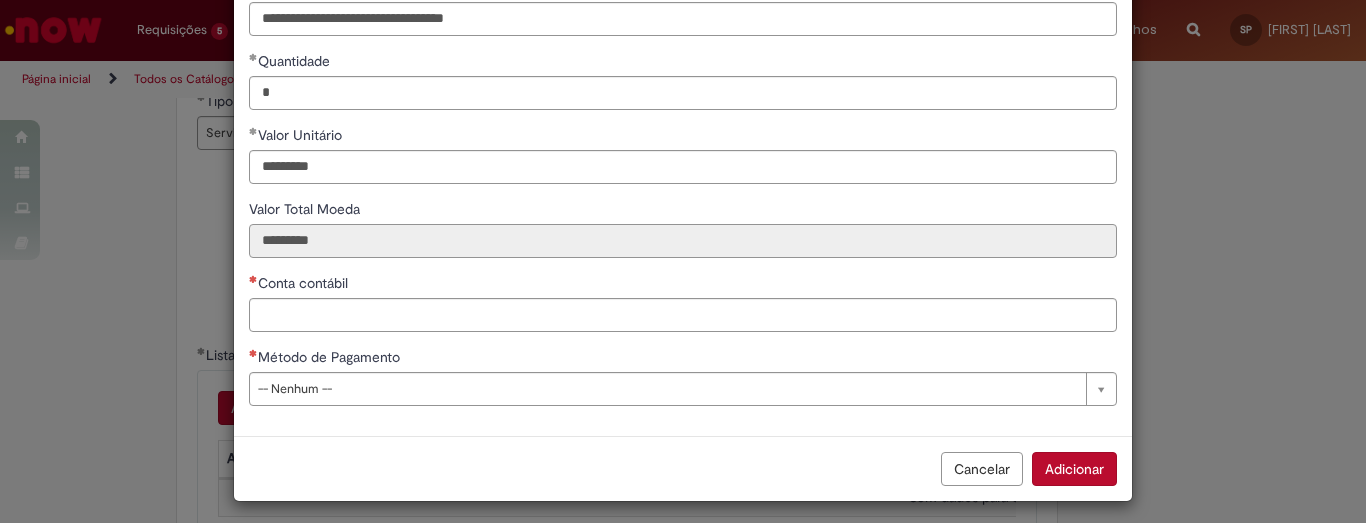 scroll, scrollTop: 209, scrollLeft: 0, axis: vertical 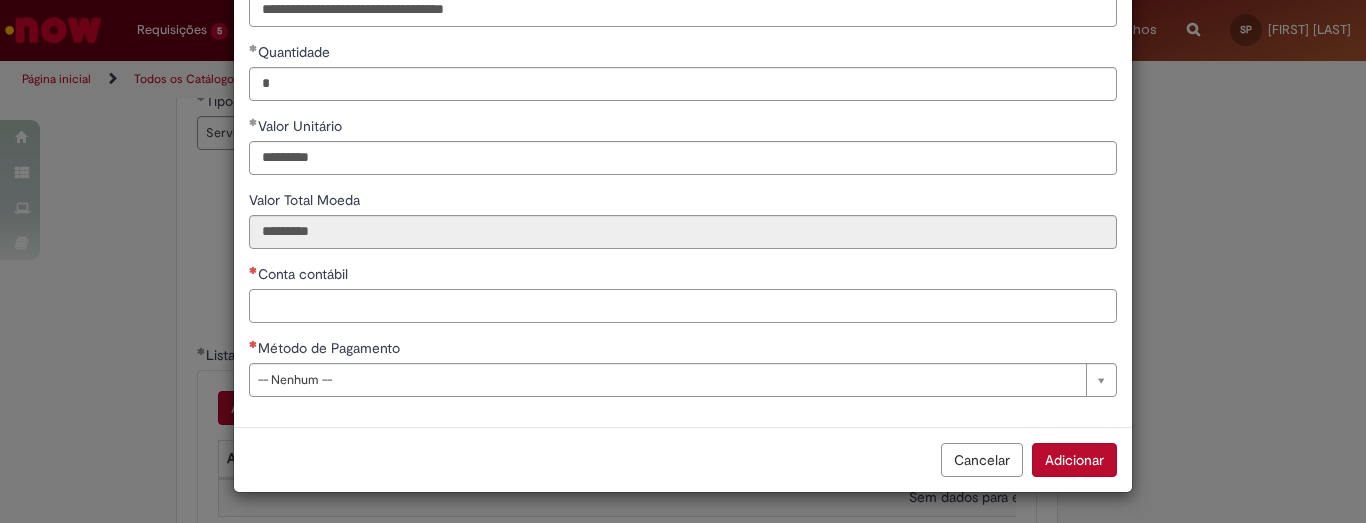 click on "Conta contábil" at bounding box center (683, 306) 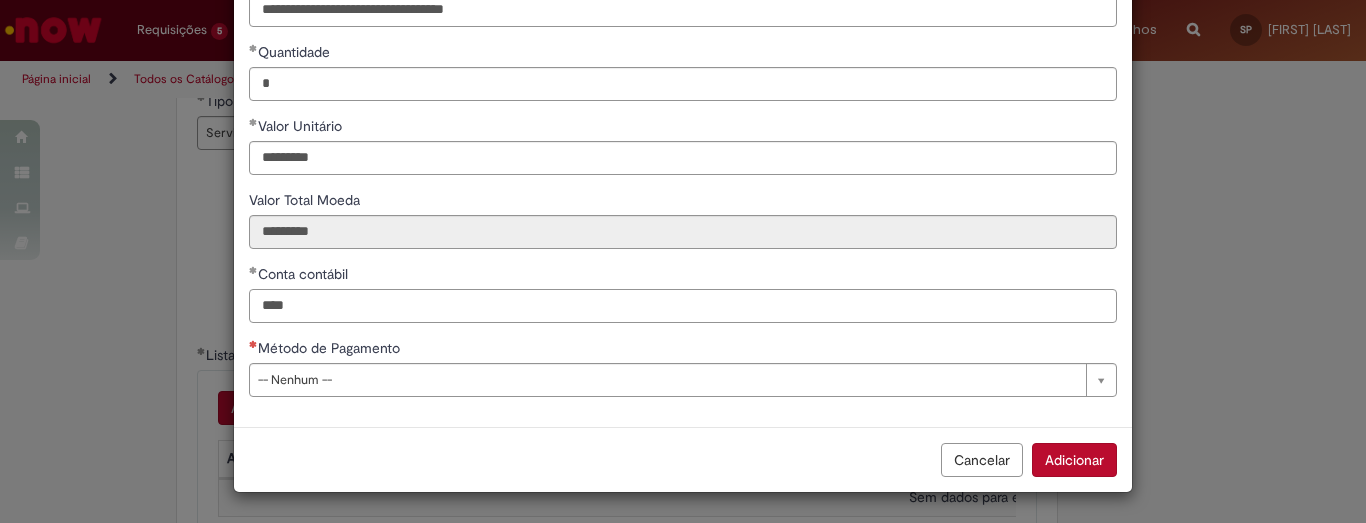 type on "****" 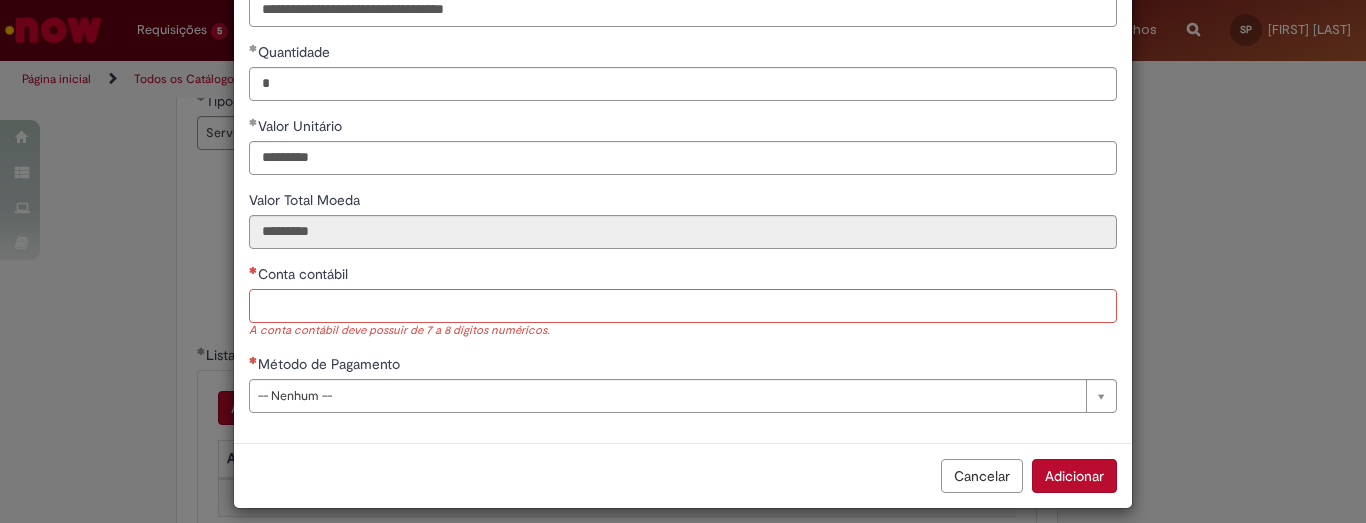 paste on "********" 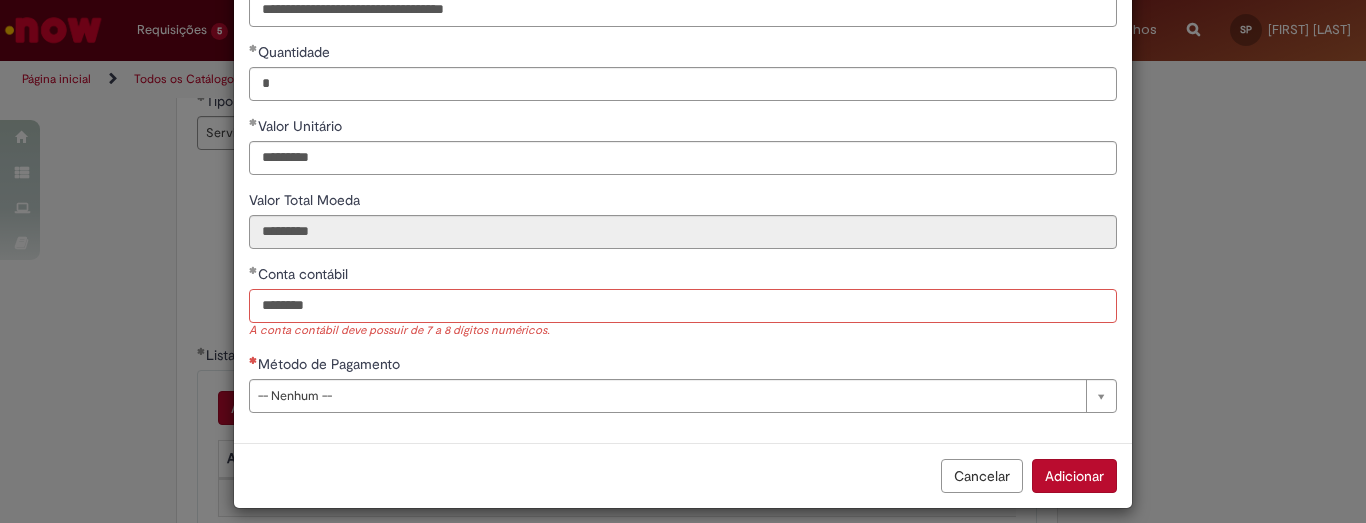 type on "********" 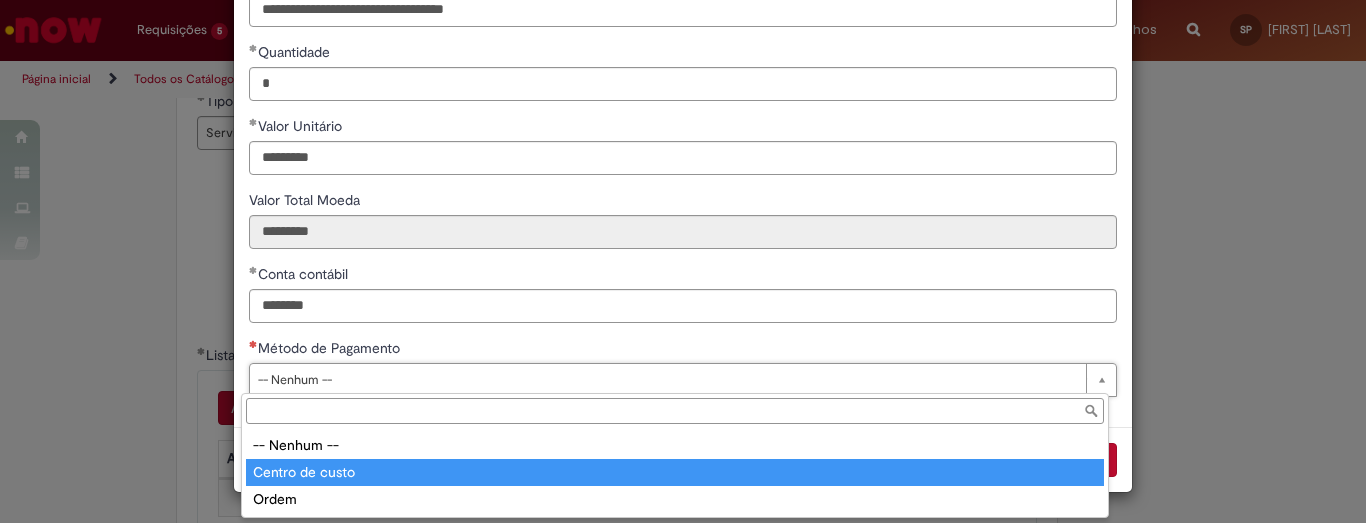 type on "**********" 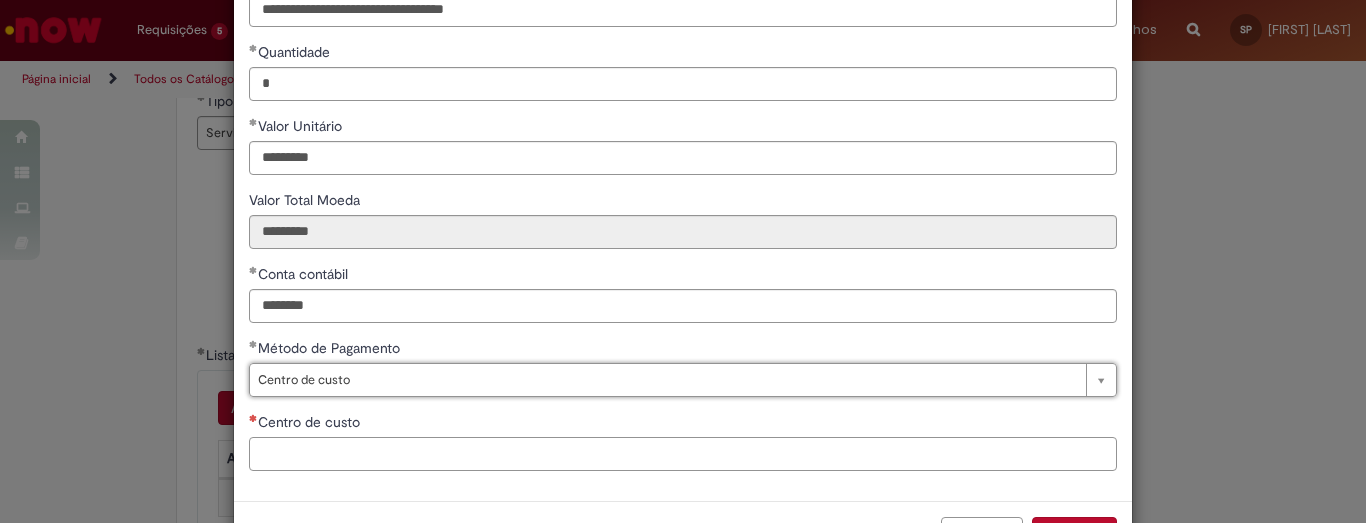 click on "Centro de custo" at bounding box center (683, 454) 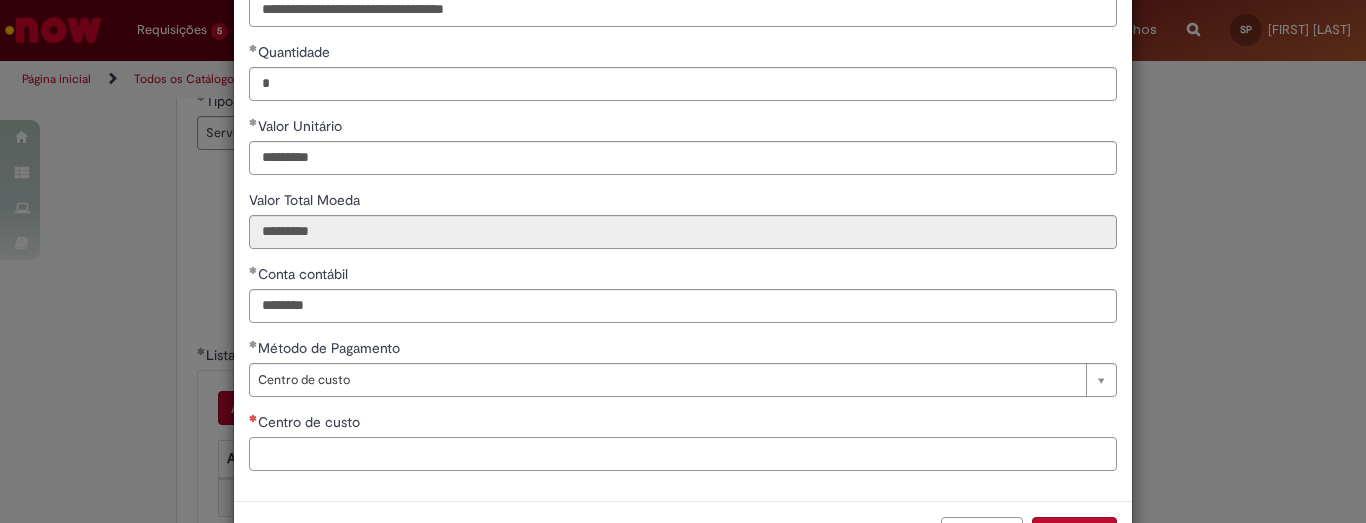 scroll, scrollTop: 0, scrollLeft: 0, axis: both 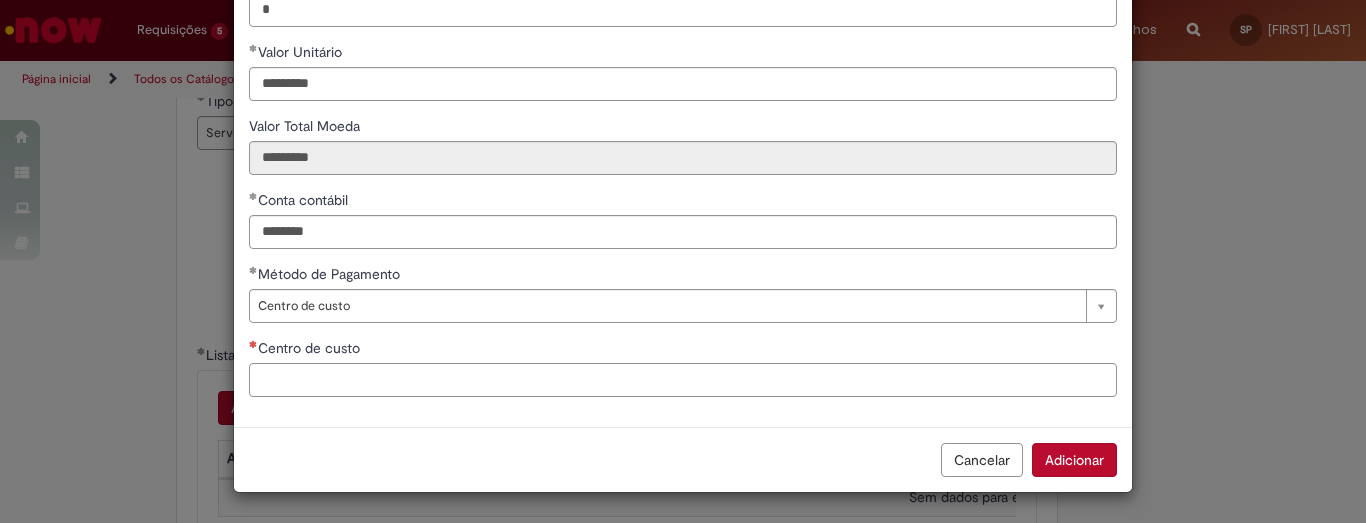 click on "Centro de custo" at bounding box center (683, 380) 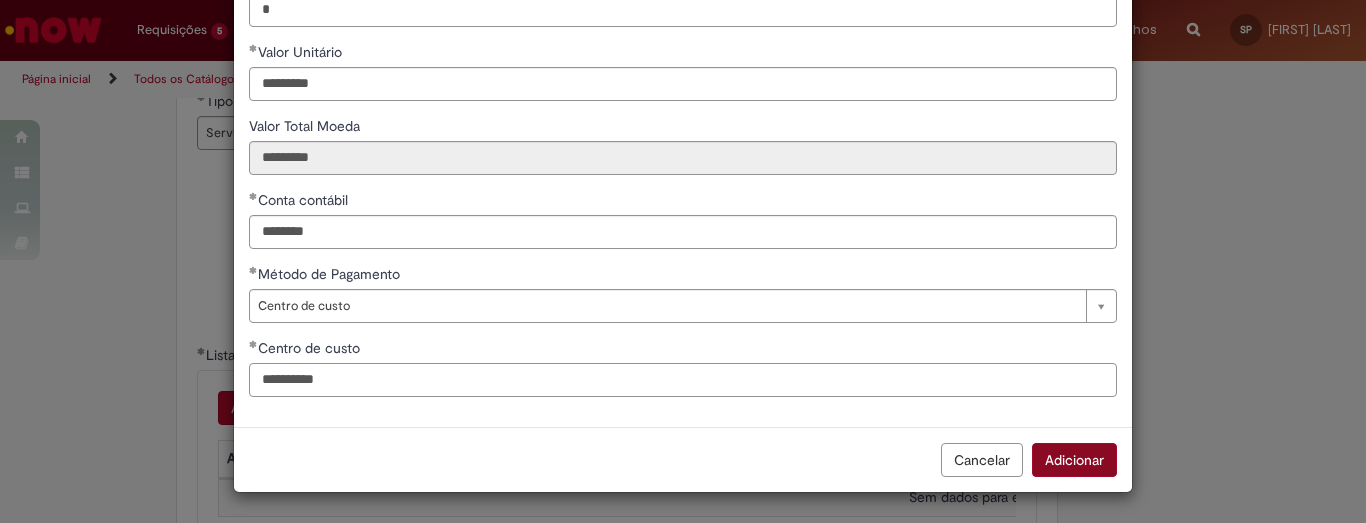 type on "**********" 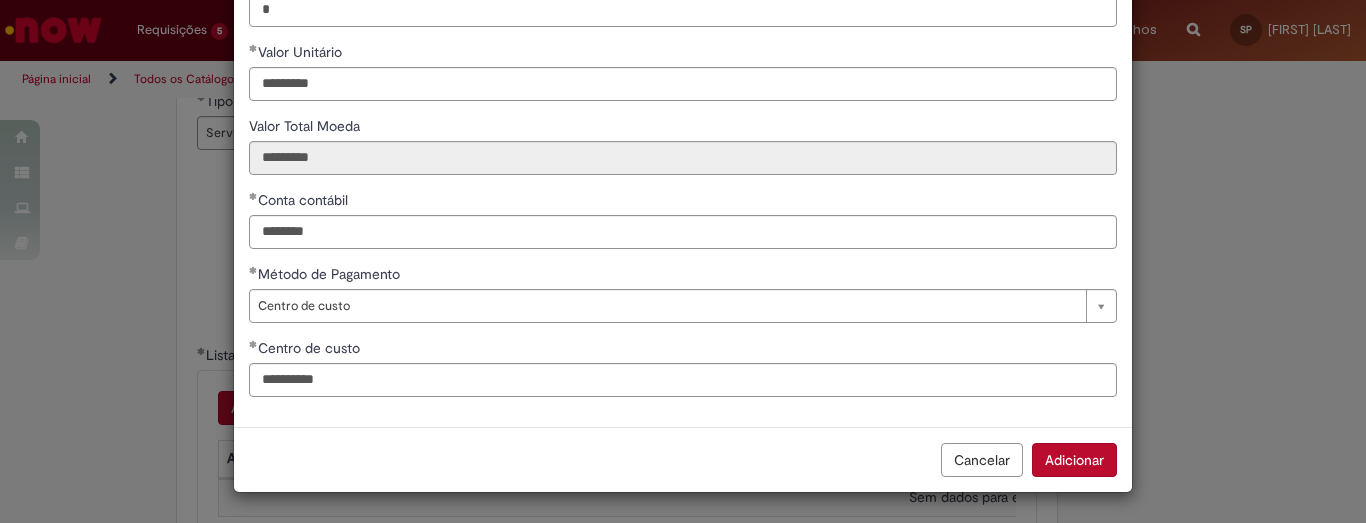 click on "Adicionar" at bounding box center [1074, 460] 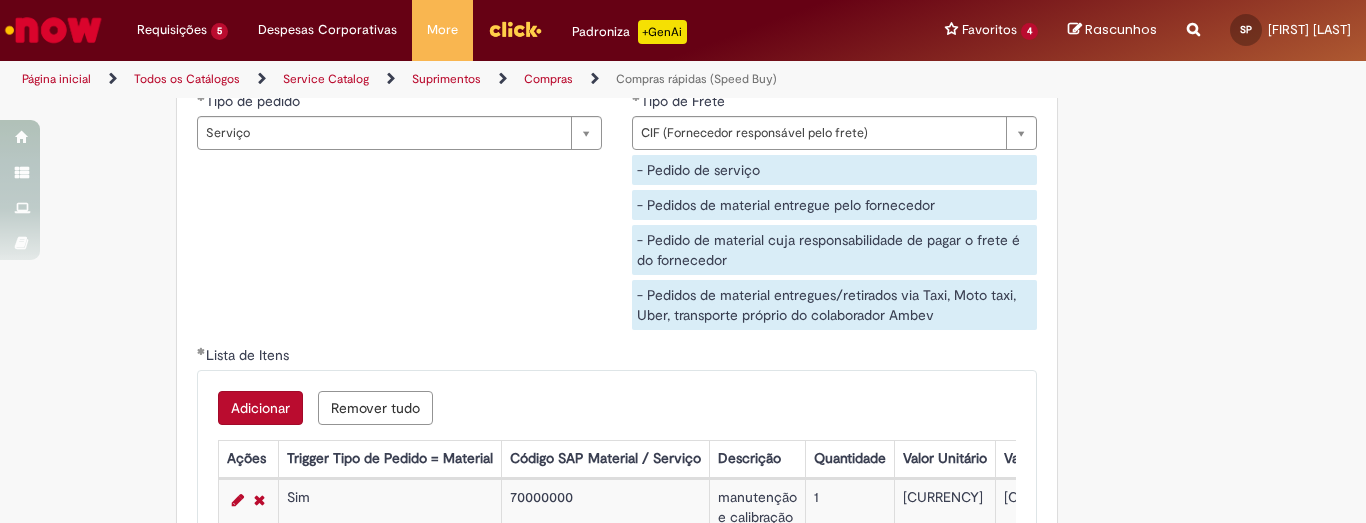scroll, scrollTop: 3400, scrollLeft: 0, axis: vertical 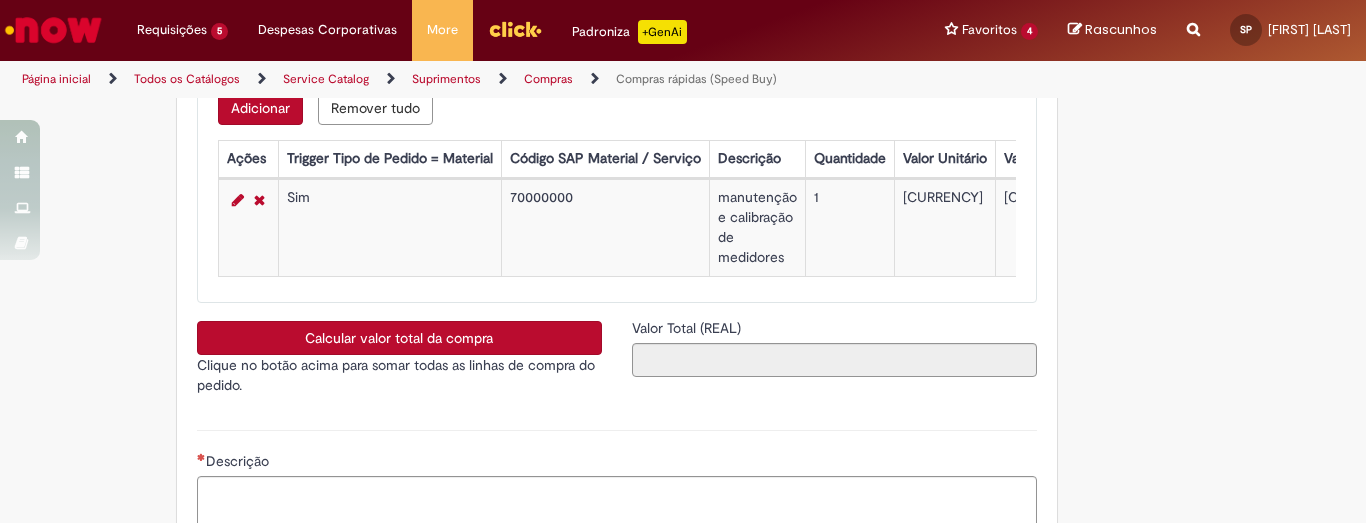 click on "Calcular valor total da compra" at bounding box center [399, 338] 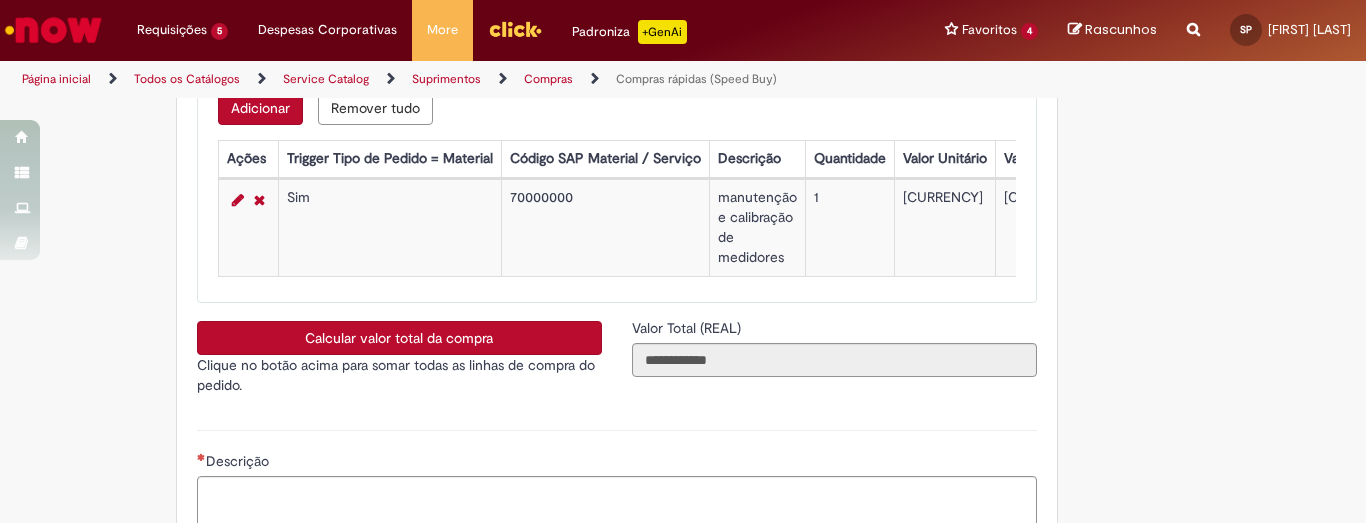 scroll, scrollTop: 3600, scrollLeft: 0, axis: vertical 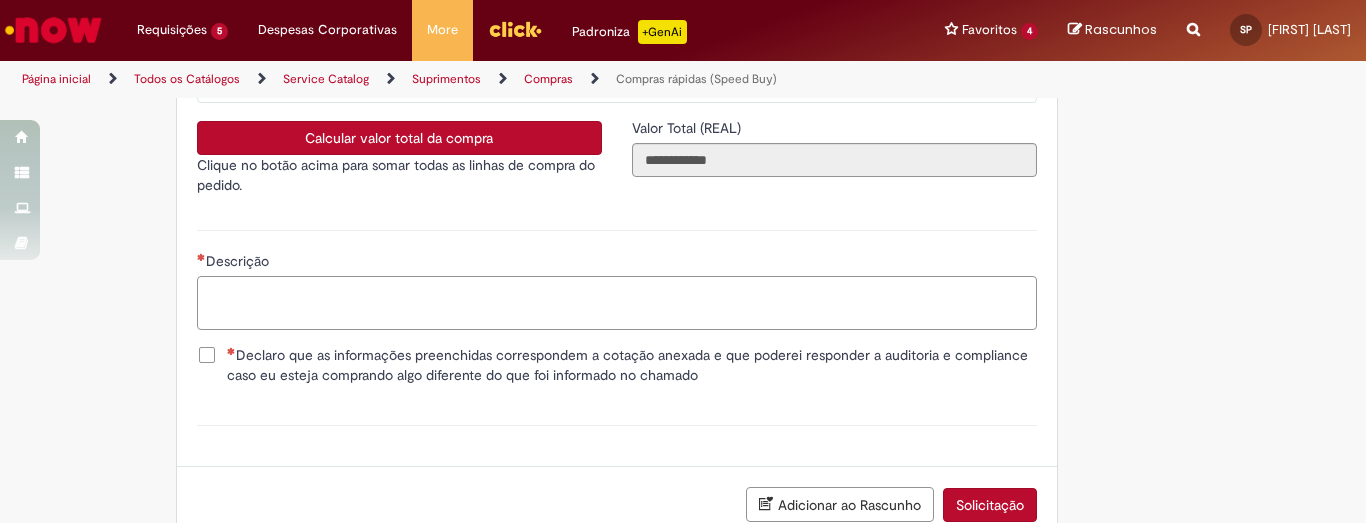 click on "Descrição" at bounding box center [617, 303] 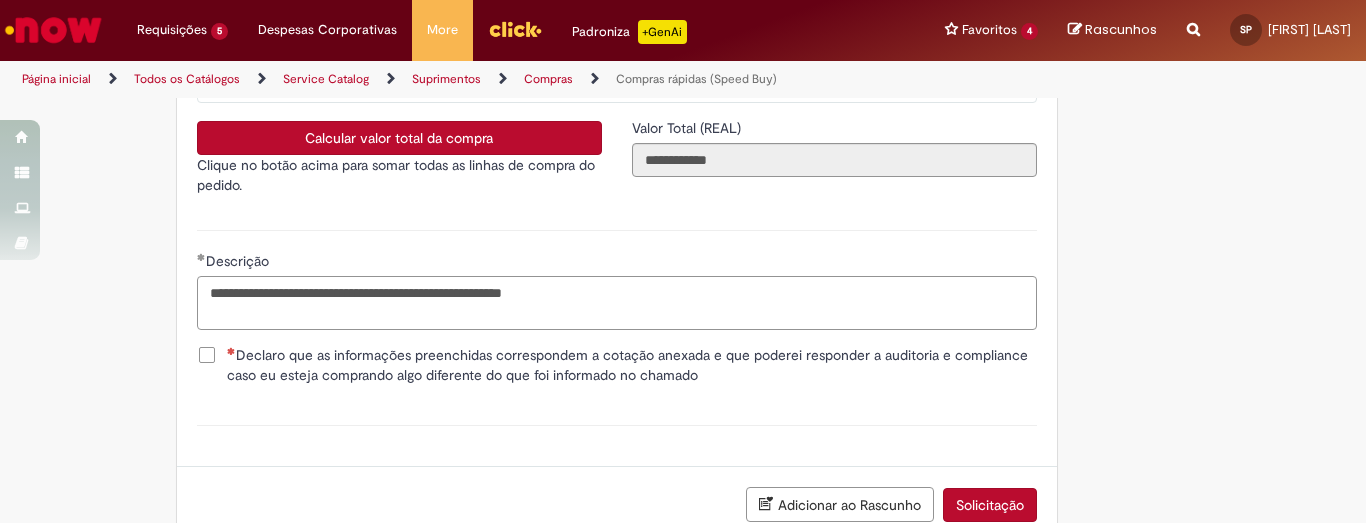 type on "**********" 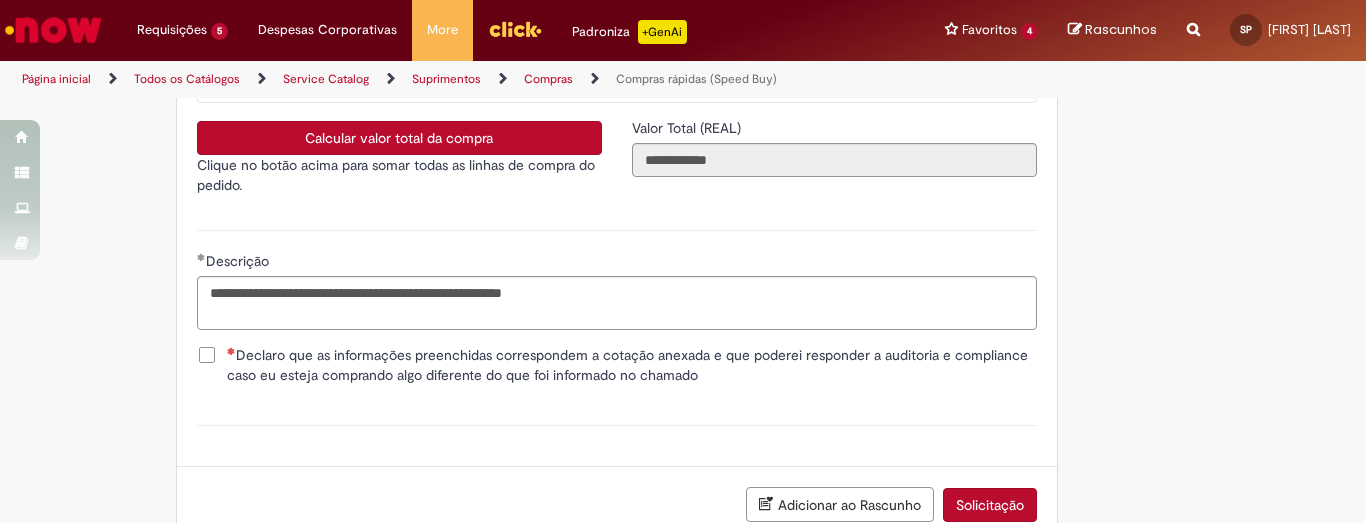 click on "Declaro que as informações preenchidas correspondem a cotação anexada e que poderei responder a auditoria e compliance caso eu esteja comprando algo diferente do que foi informado no chamado" at bounding box center (632, 365) 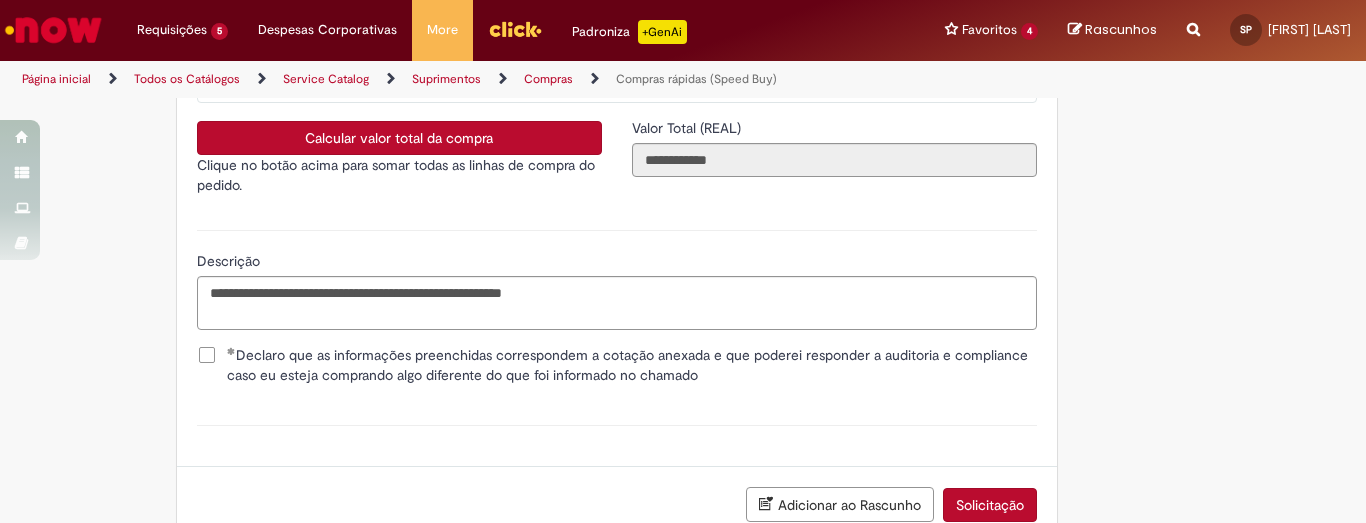 scroll, scrollTop: 3747, scrollLeft: 0, axis: vertical 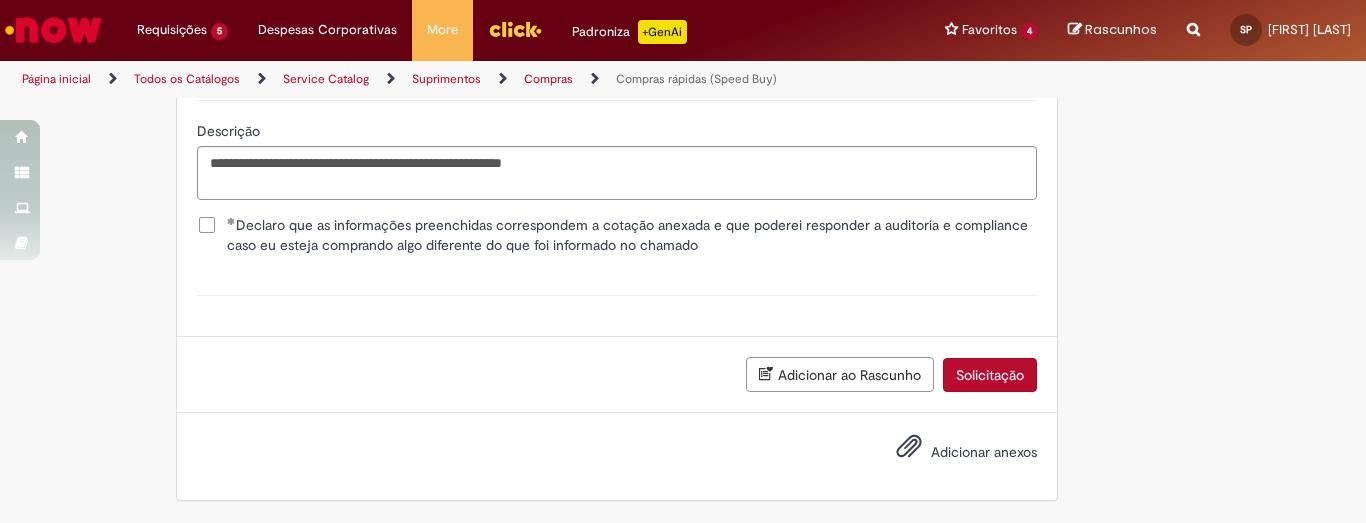click on "Adicionar anexos" at bounding box center [984, 452] 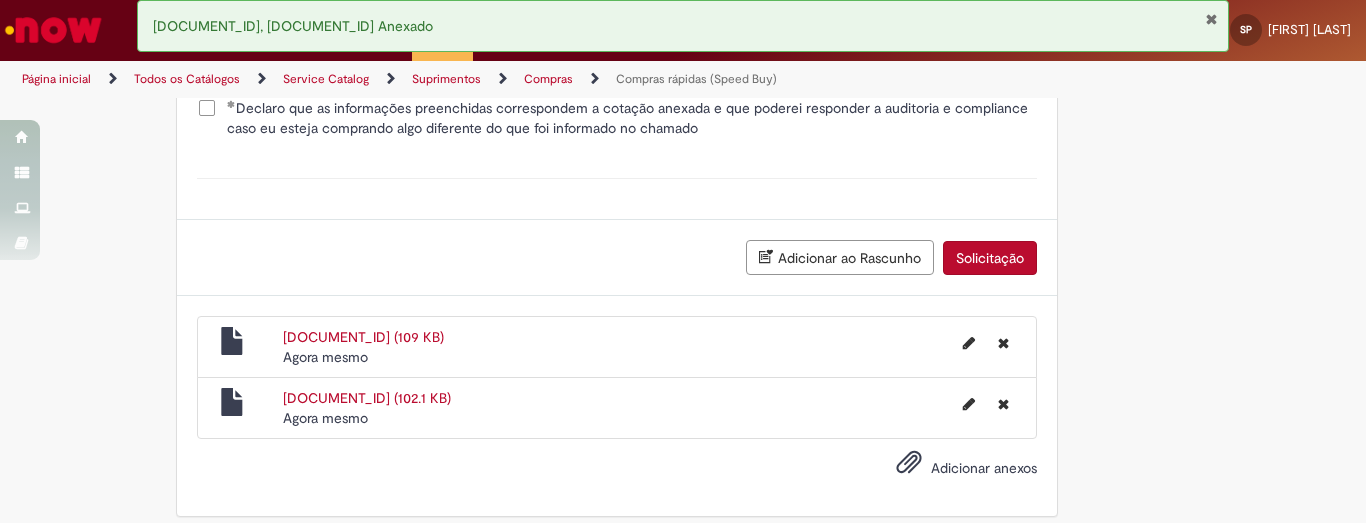 scroll, scrollTop: 3880, scrollLeft: 0, axis: vertical 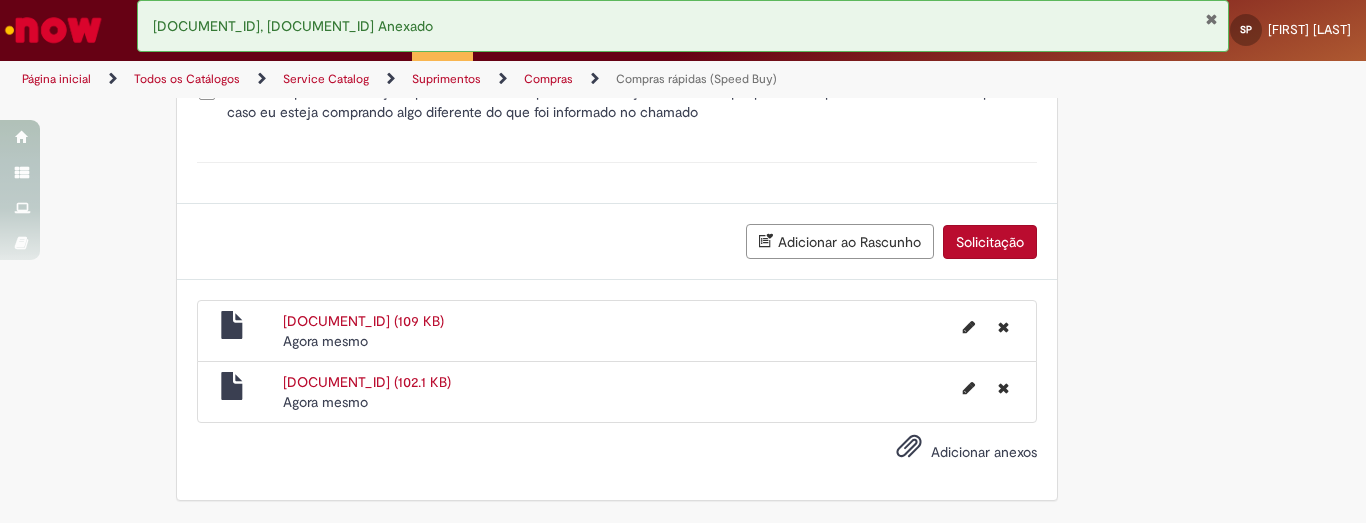 click on "Solicitação" at bounding box center [990, 242] 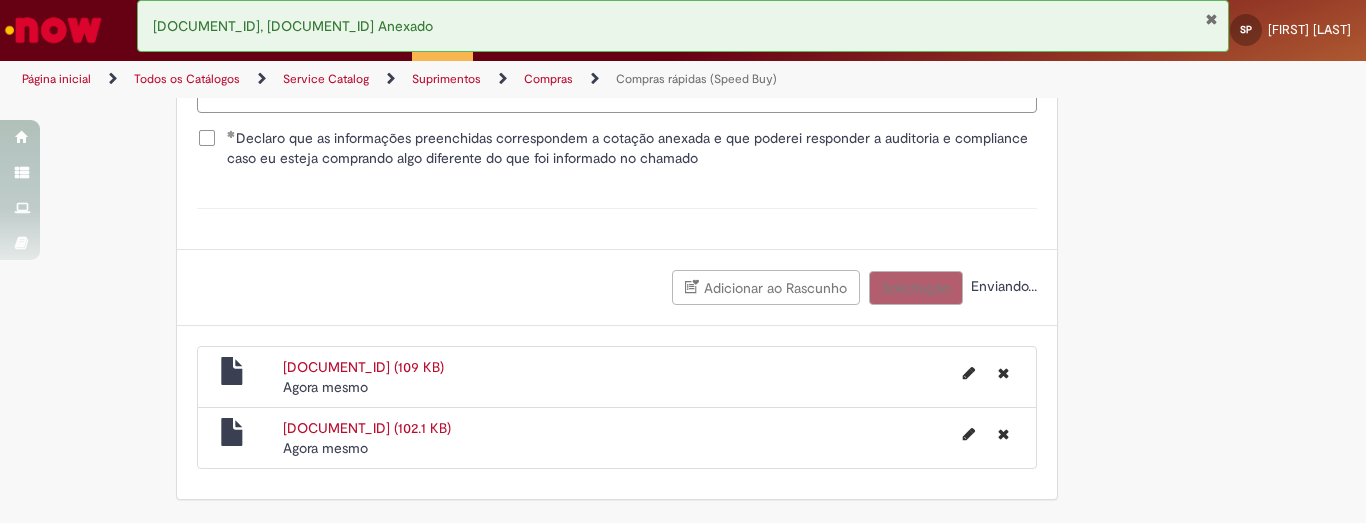 scroll, scrollTop: 3834, scrollLeft: 0, axis: vertical 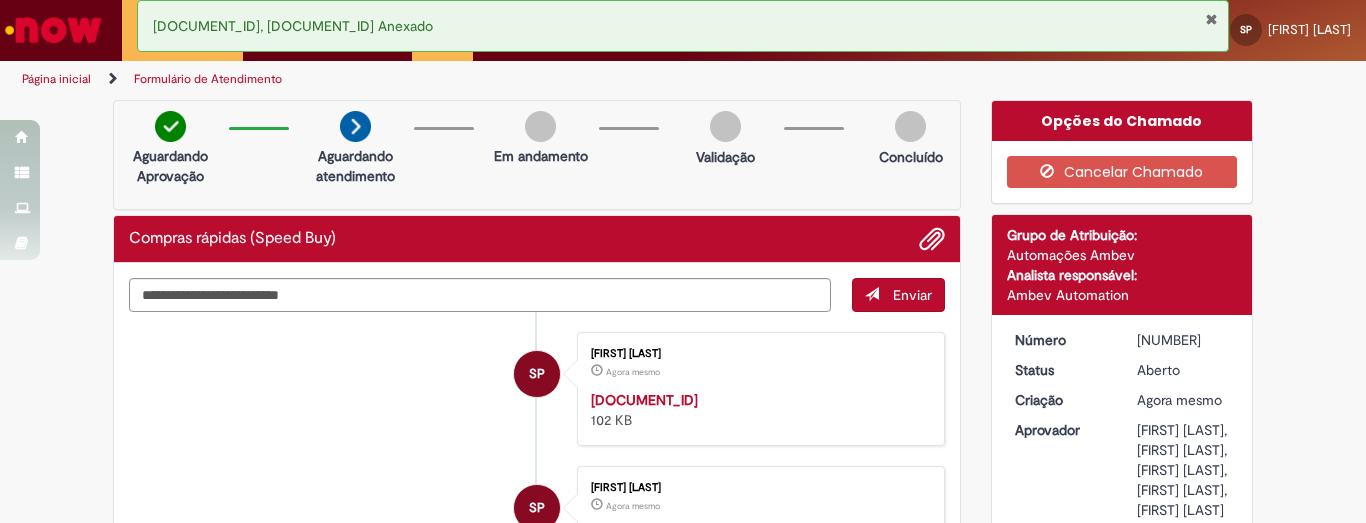 drag, startPoint x: 1195, startPoint y: 343, endPoint x: 1117, endPoint y: 345, distance: 78.025635 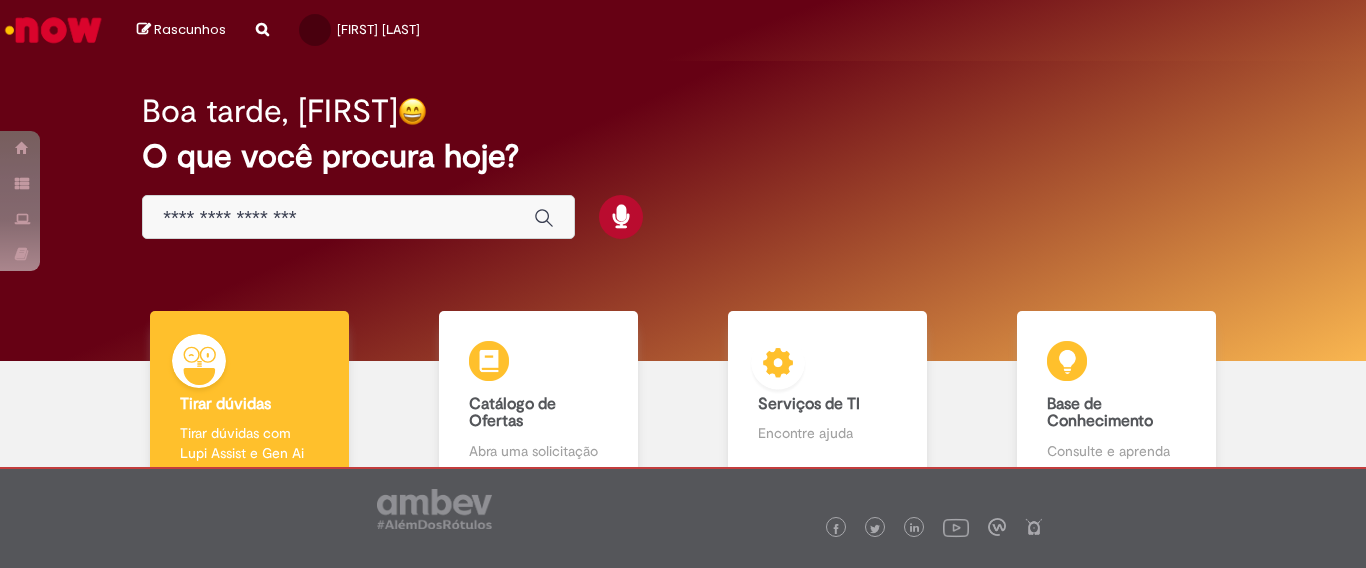 scroll, scrollTop: 0, scrollLeft: 0, axis: both 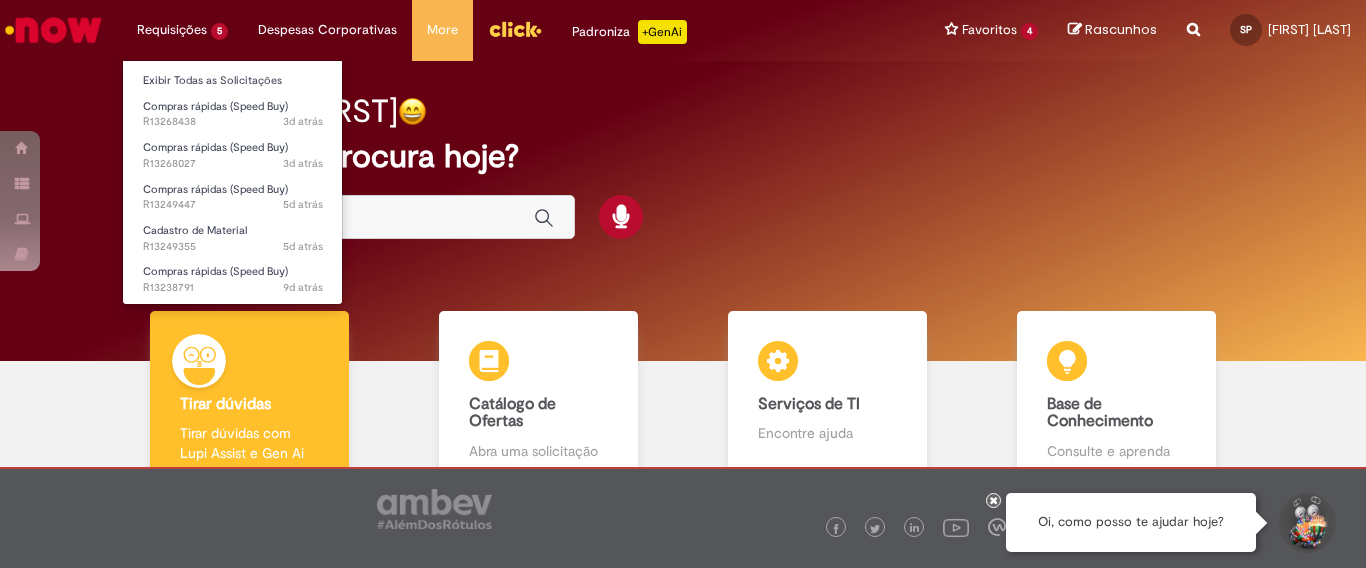 click on "Requisições   5
Exibir Todas as Solicitações
Compras rápidas (Speed Buy)
3d atrás 3 dias atrás  R13268438
Compras rápidas (Speed Buy)
3d atrás 3 dias atrás  R13268027
Compras rápidas (Speed Buy)
5d atrás 5 dias atrás  R13249447
Cadastro de Material
5d atrás 5 dias atrás  R13249355
Compras rápidas (Speed Buy)
9d atrás 9 dias atrás  R13238791" at bounding box center (182, 30) 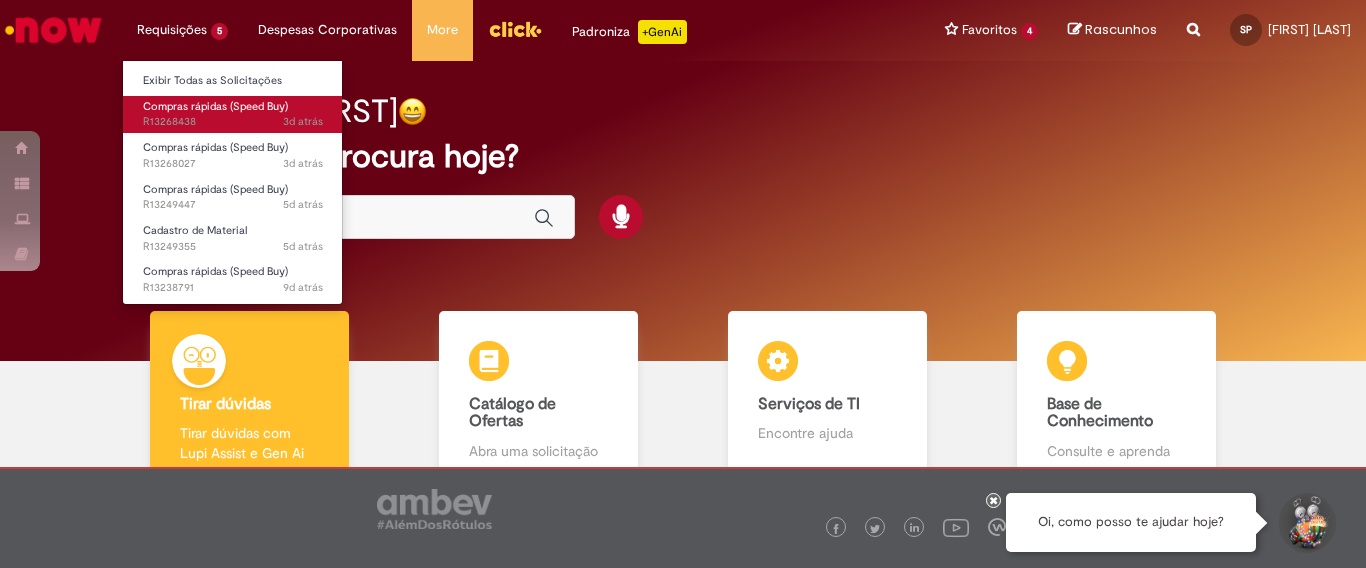 click on "Compras rápidas (Speed Buy)" at bounding box center (215, 106) 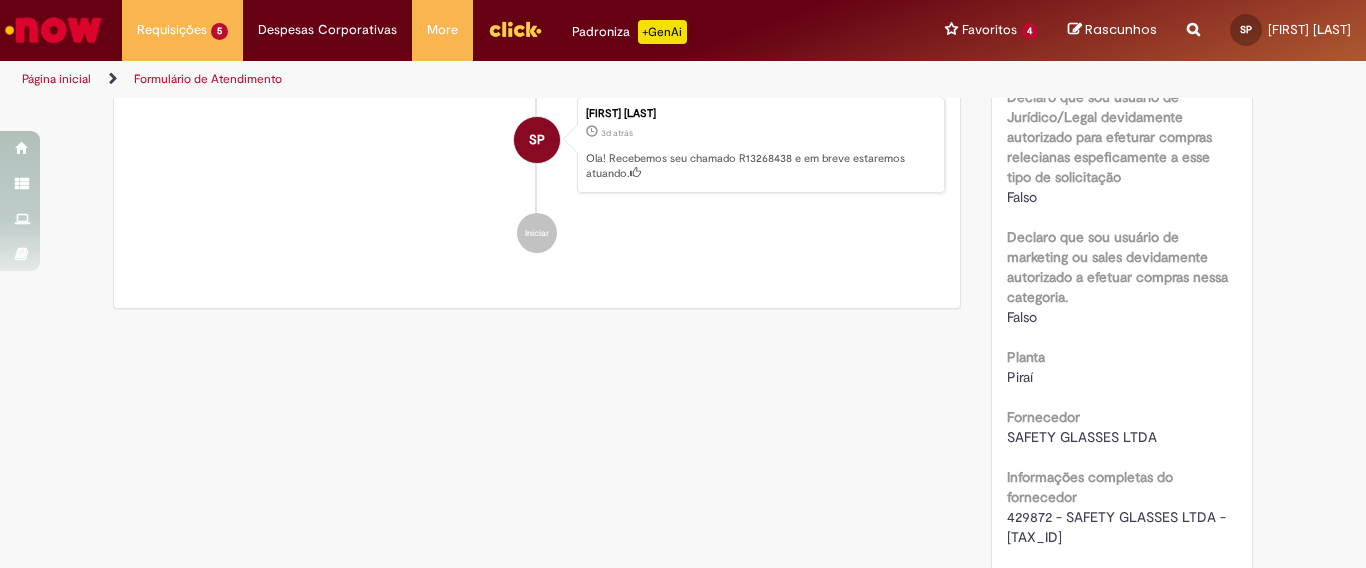 scroll, scrollTop: 1615, scrollLeft: 0, axis: vertical 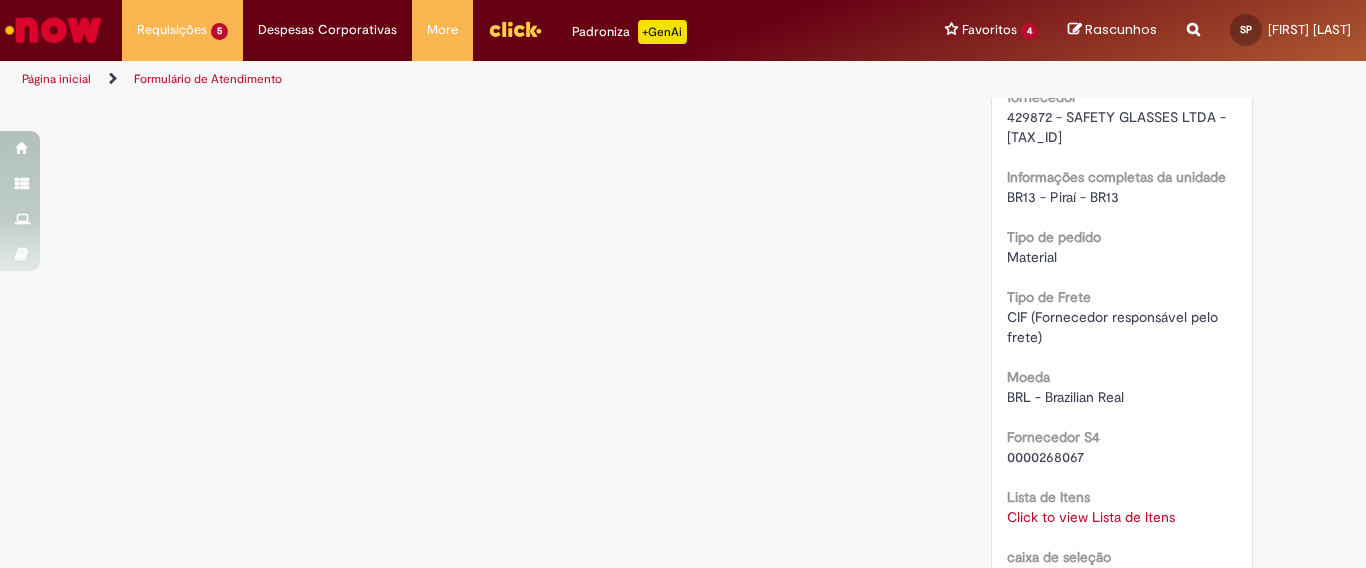 click on "Click to view Lista de Itens" at bounding box center (1091, 517) 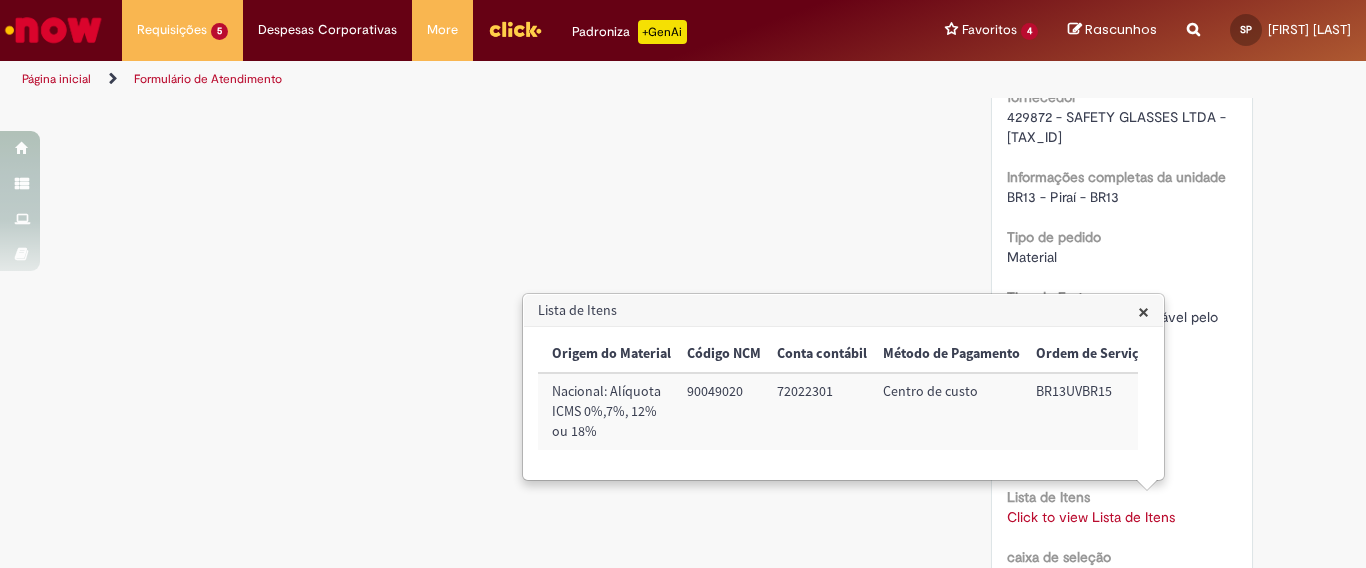 scroll, scrollTop: 0, scrollLeft: 813, axis: horizontal 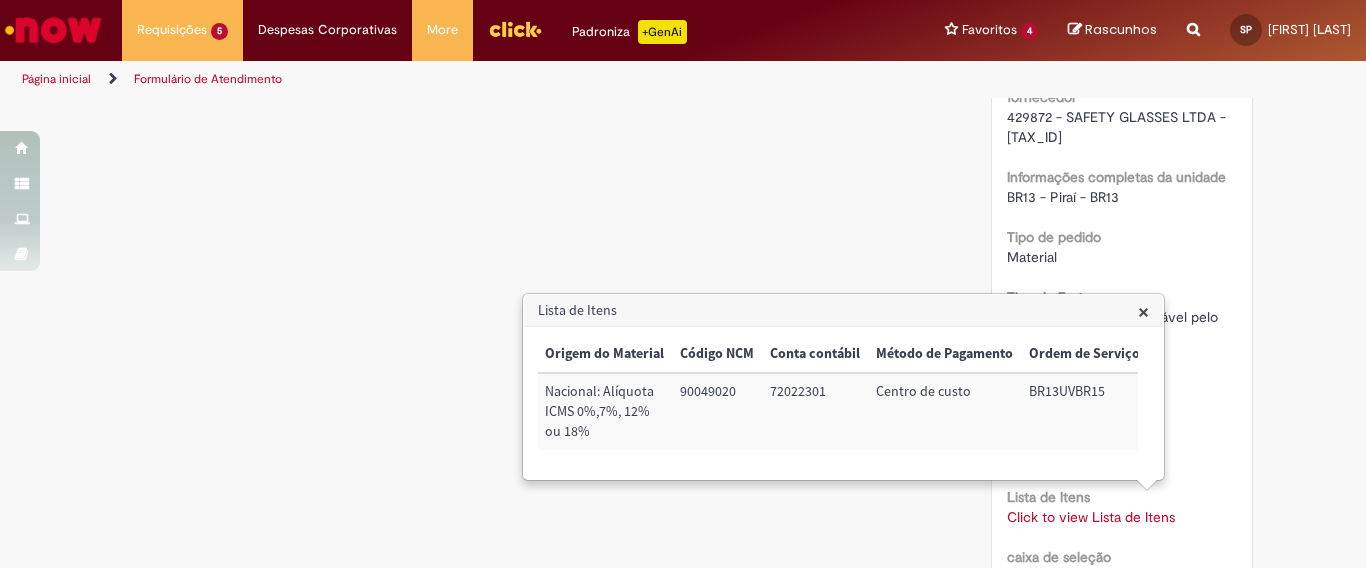 click on "BR13UVBR15" at bounding box center [1084, 411] 